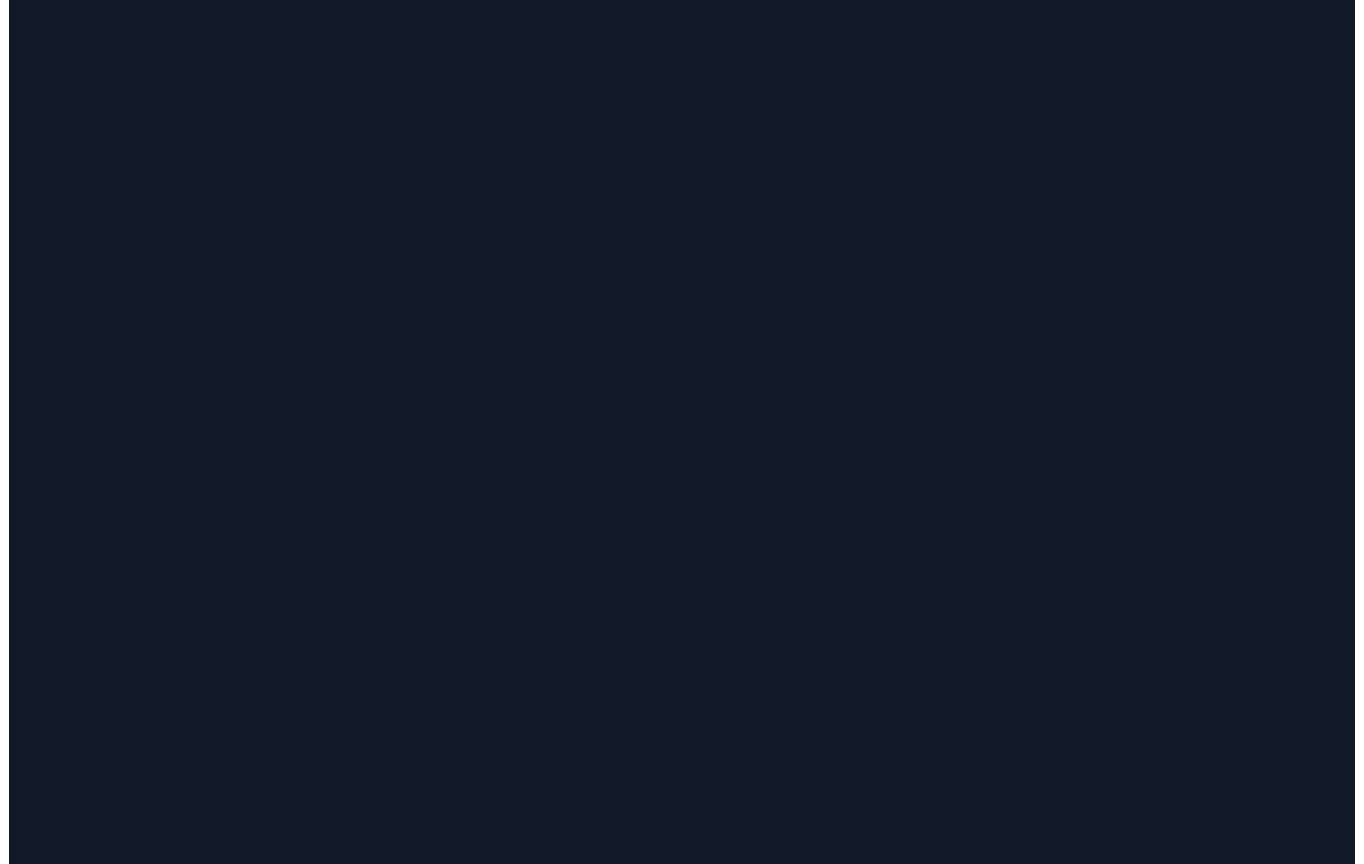 scroll, scrollTop: 0, scrollLeft: 0, axis: both 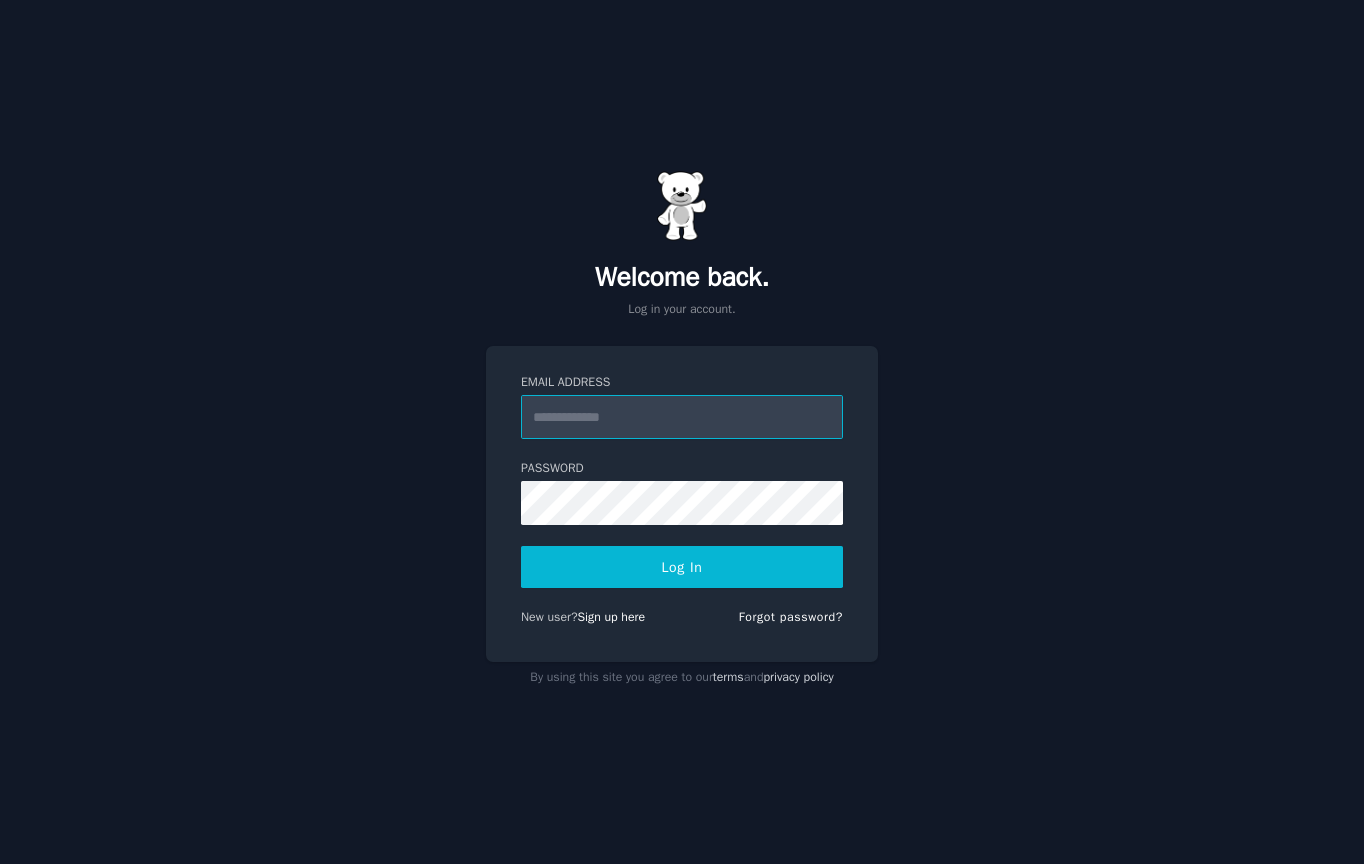 type on "**********" 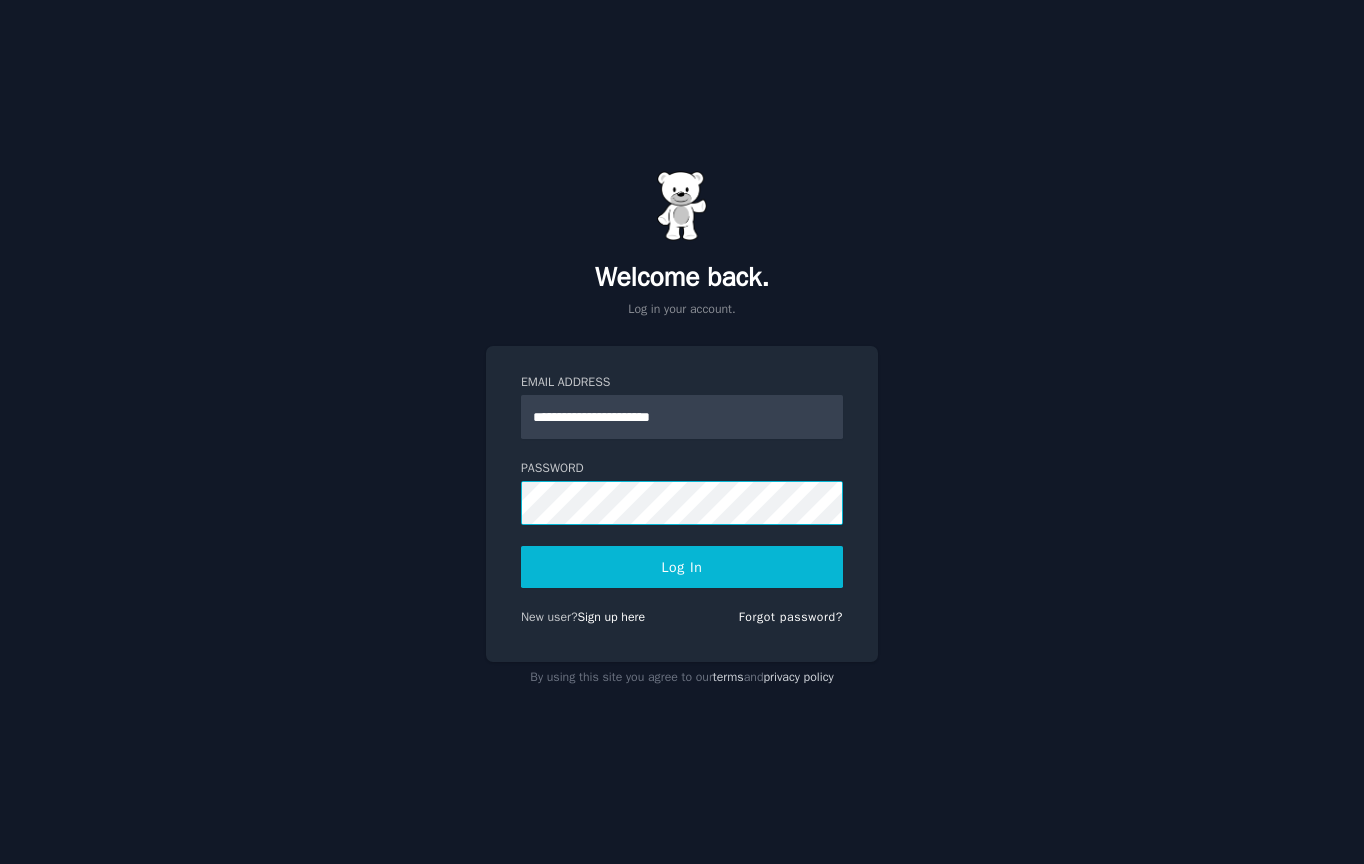 click on "Log In" at bounding box center [682, 567] 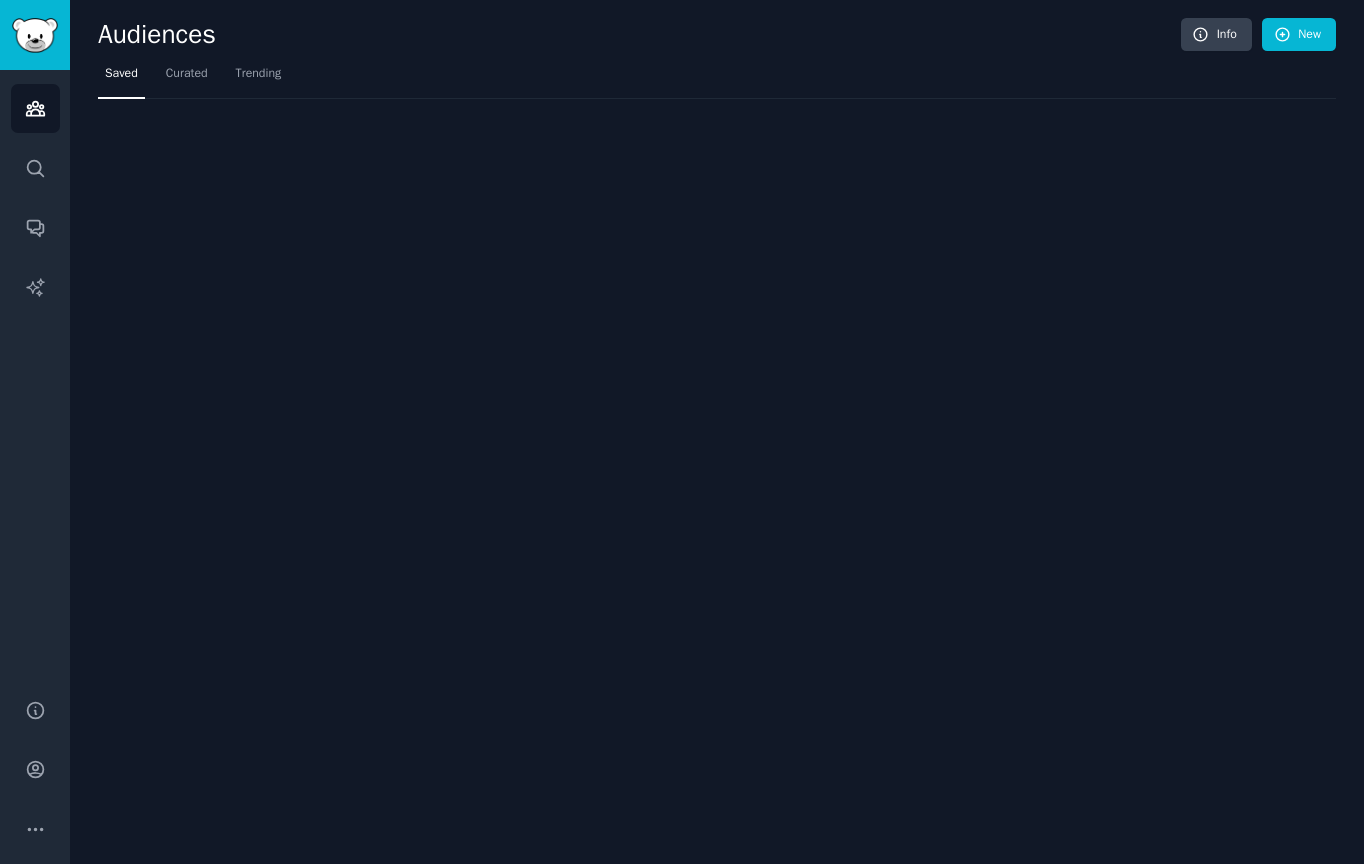 scroll, scrollTop: 0, scrollLeft: 0, axis: both 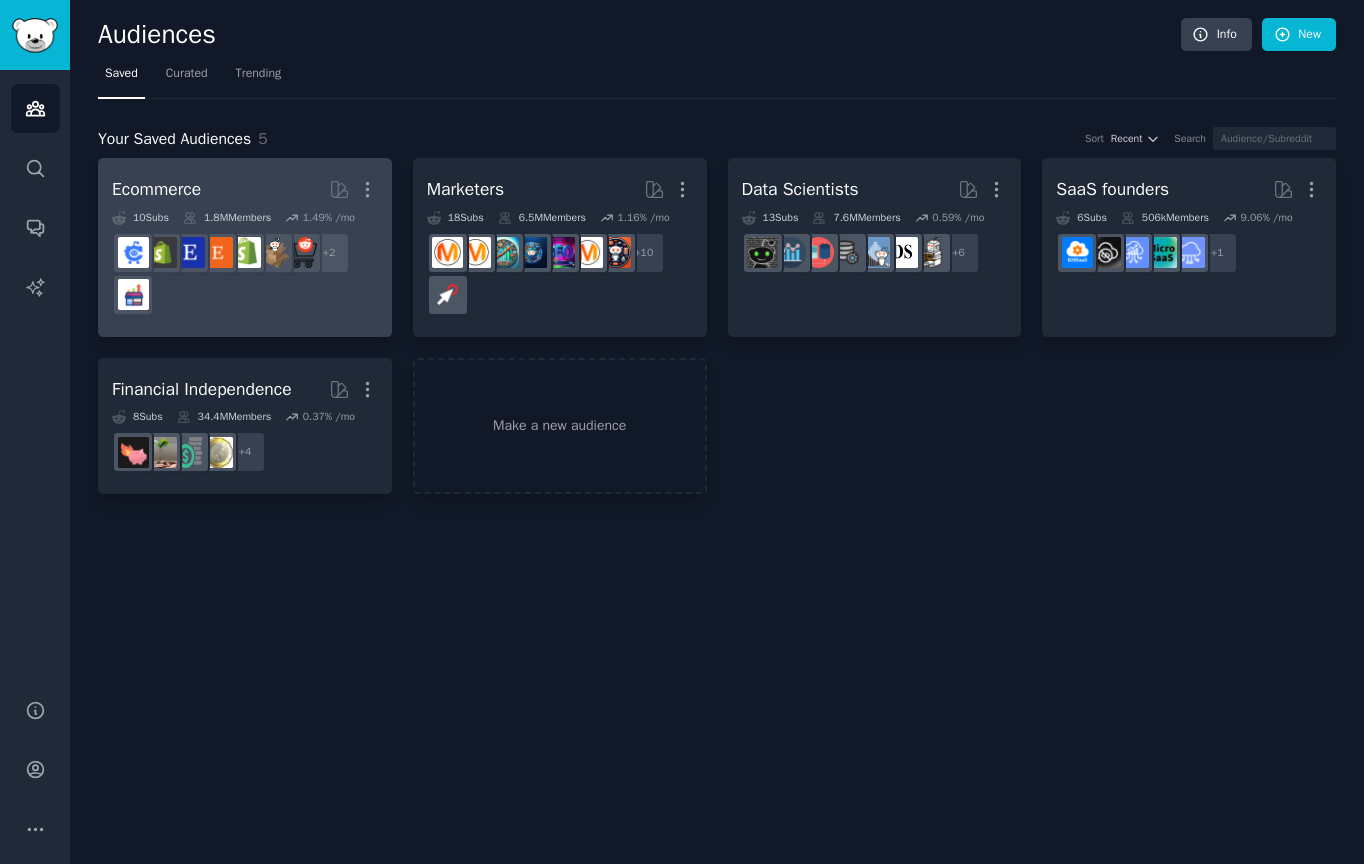 click on "Ecommerce" at bounding box center (156, 189) 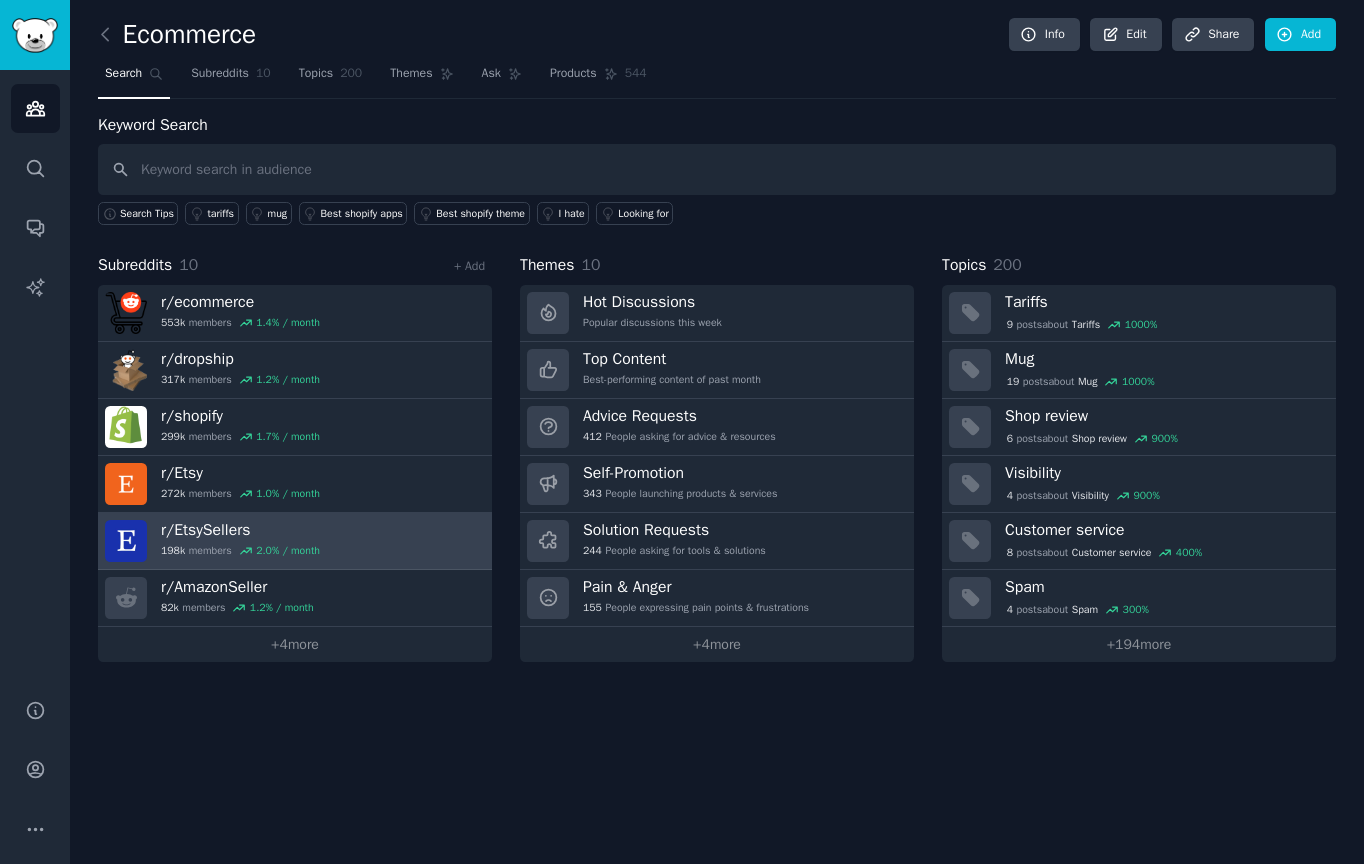 scroll, scrollTop: 0, scrollLeft: 0, axis: both 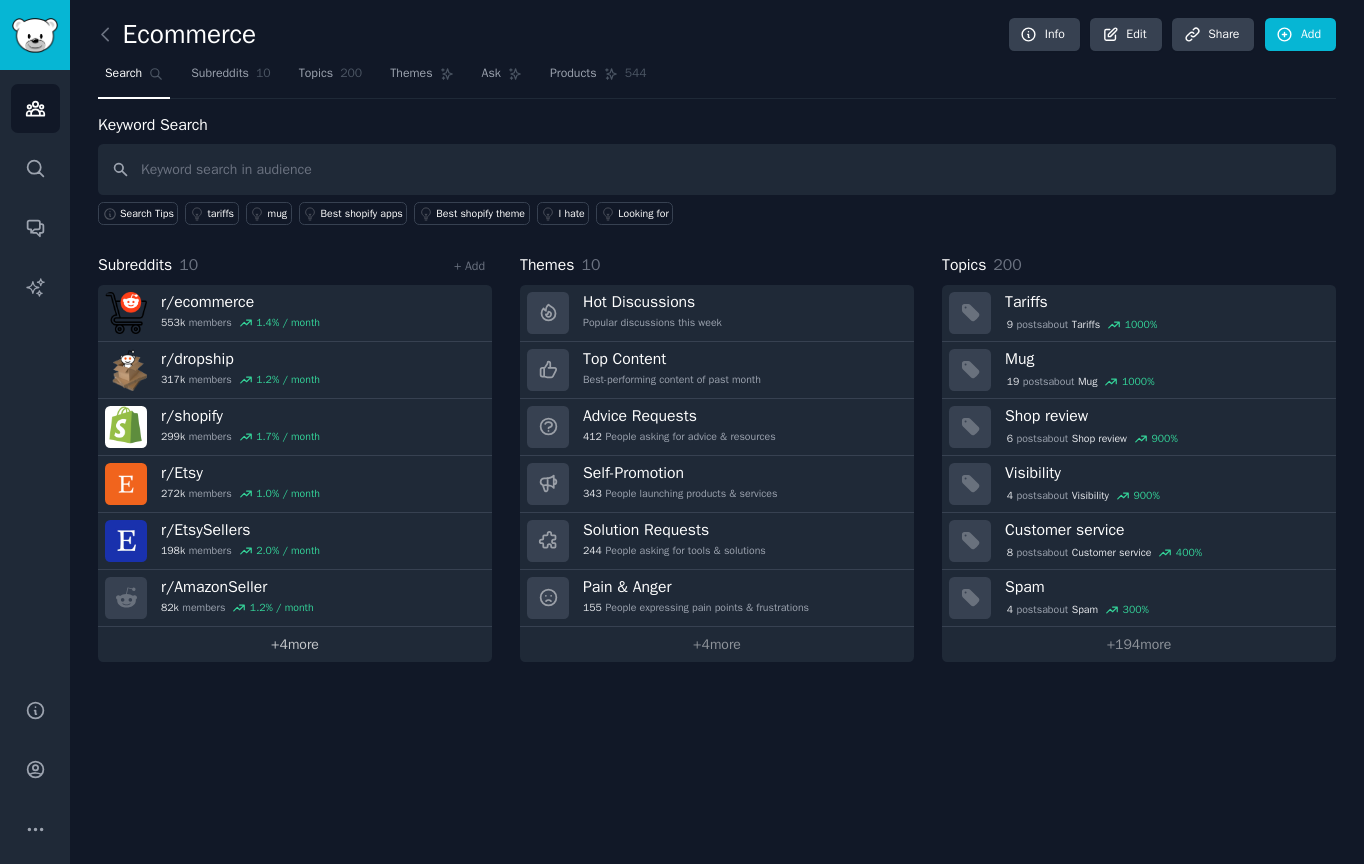 click on "+  4  more" at bounding box center [295, 644] 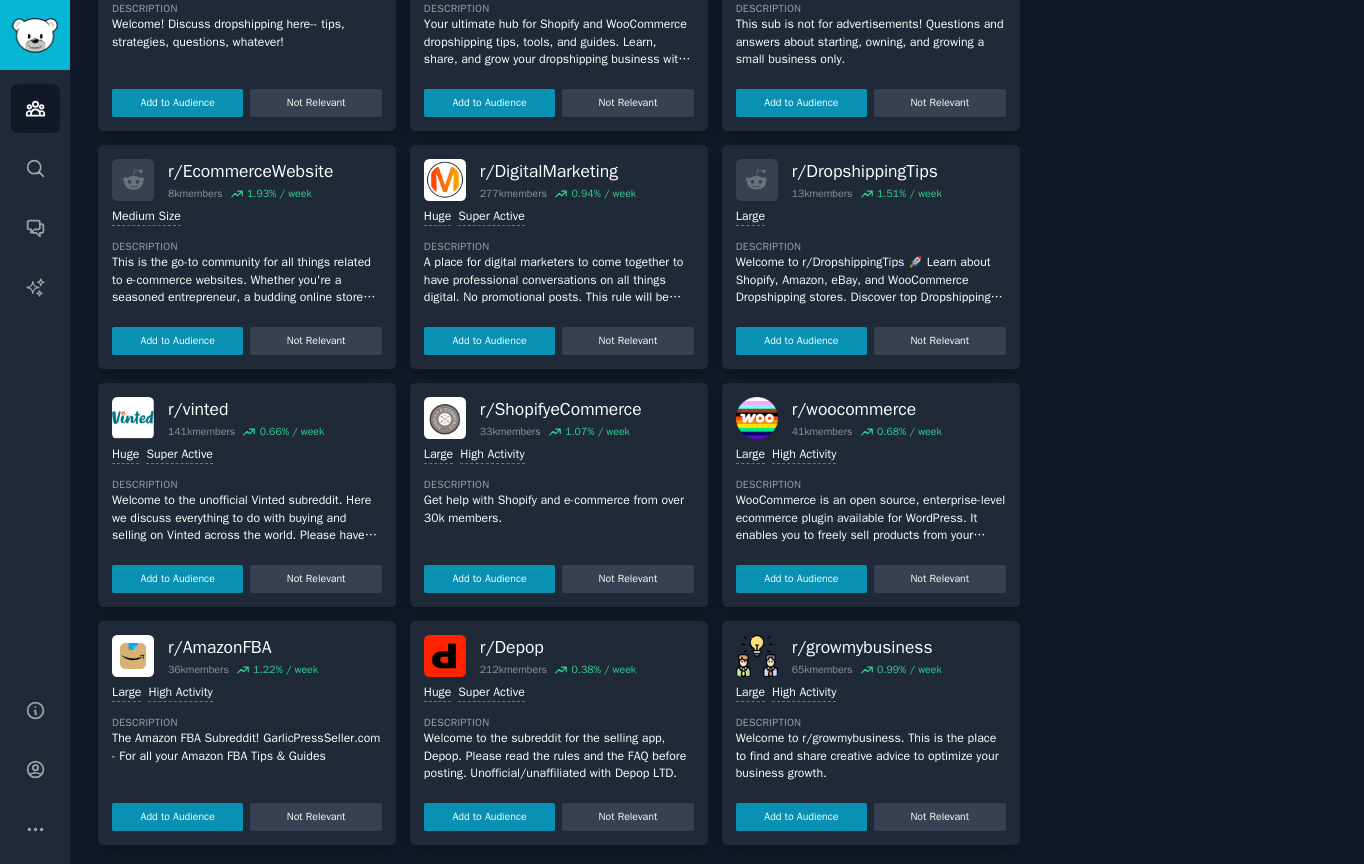 scroll, scrollTop: 1070, scrollLeft: 0, axis: vertical 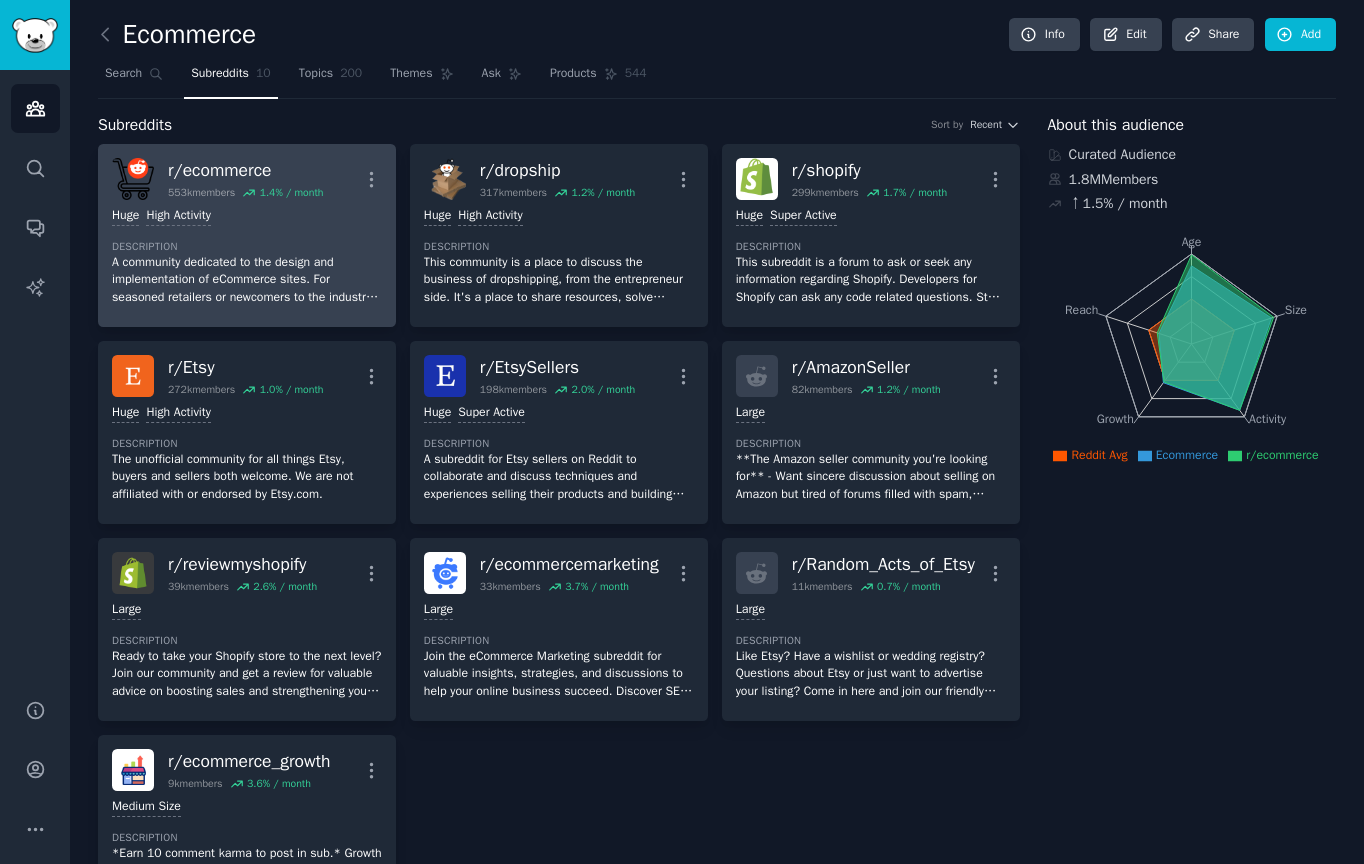 click on "r/ ecommerce" at bounding box center (245, 170) 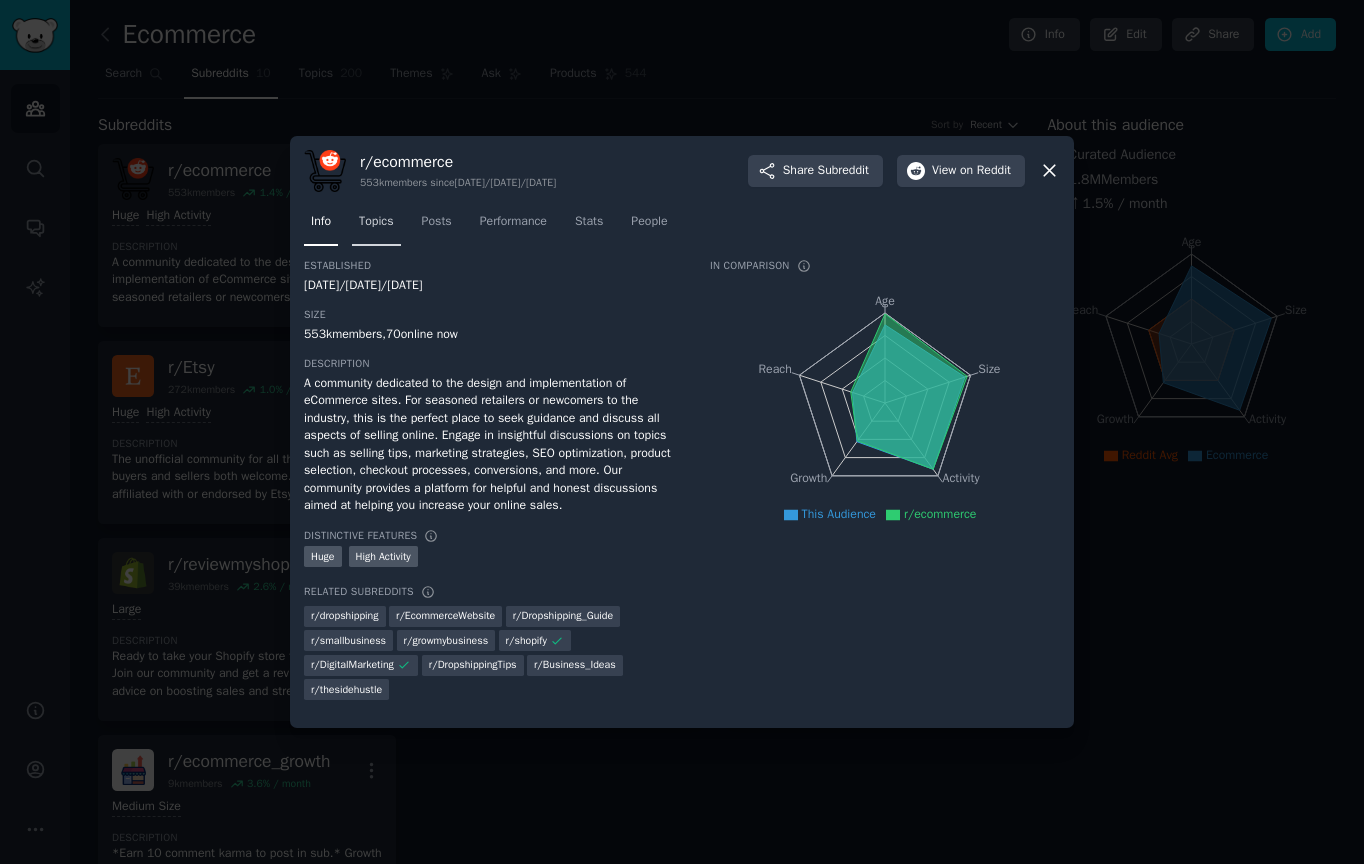 click on "Topics" at bounding box center (376, 222) 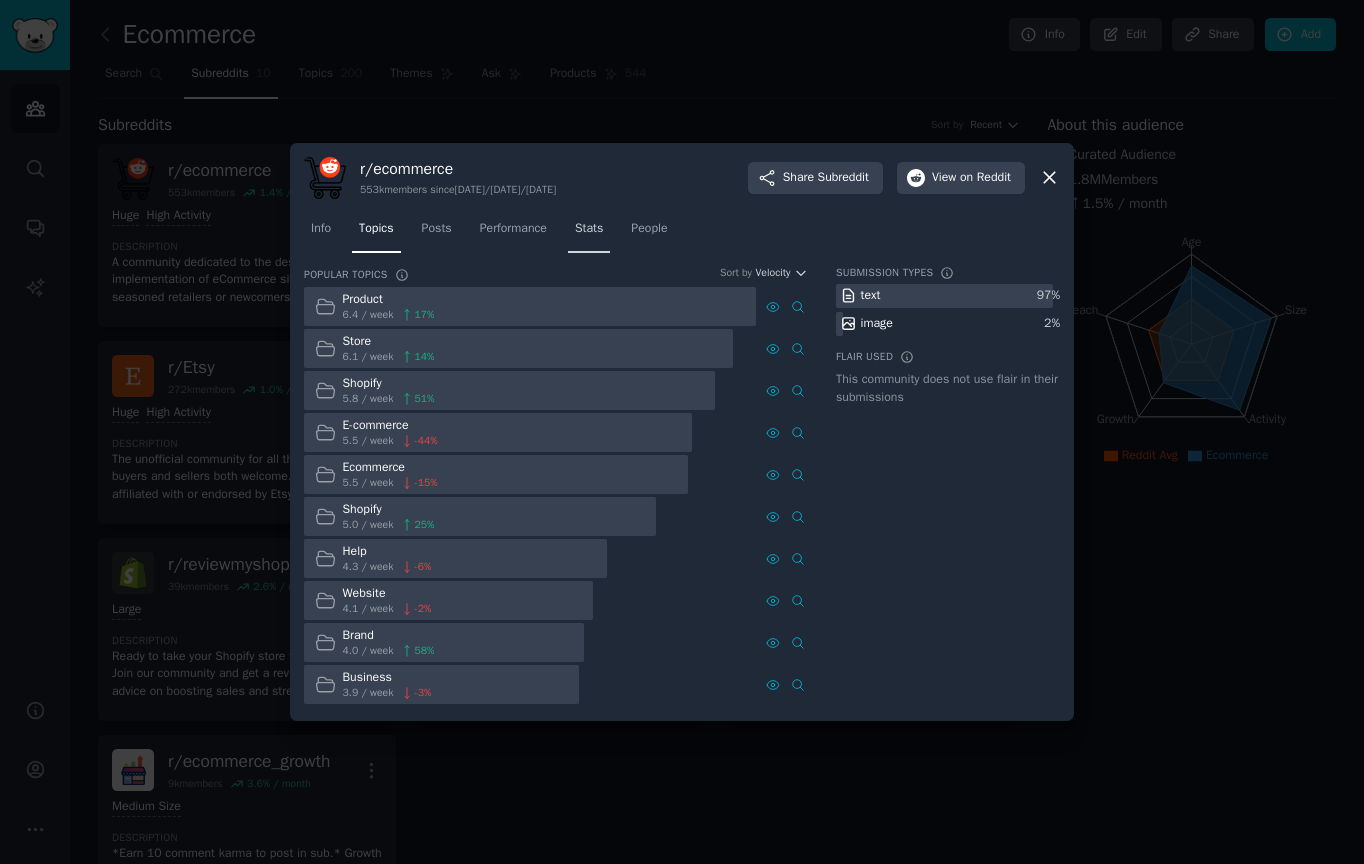 click on "Stats" at bounding box center (589, 229) 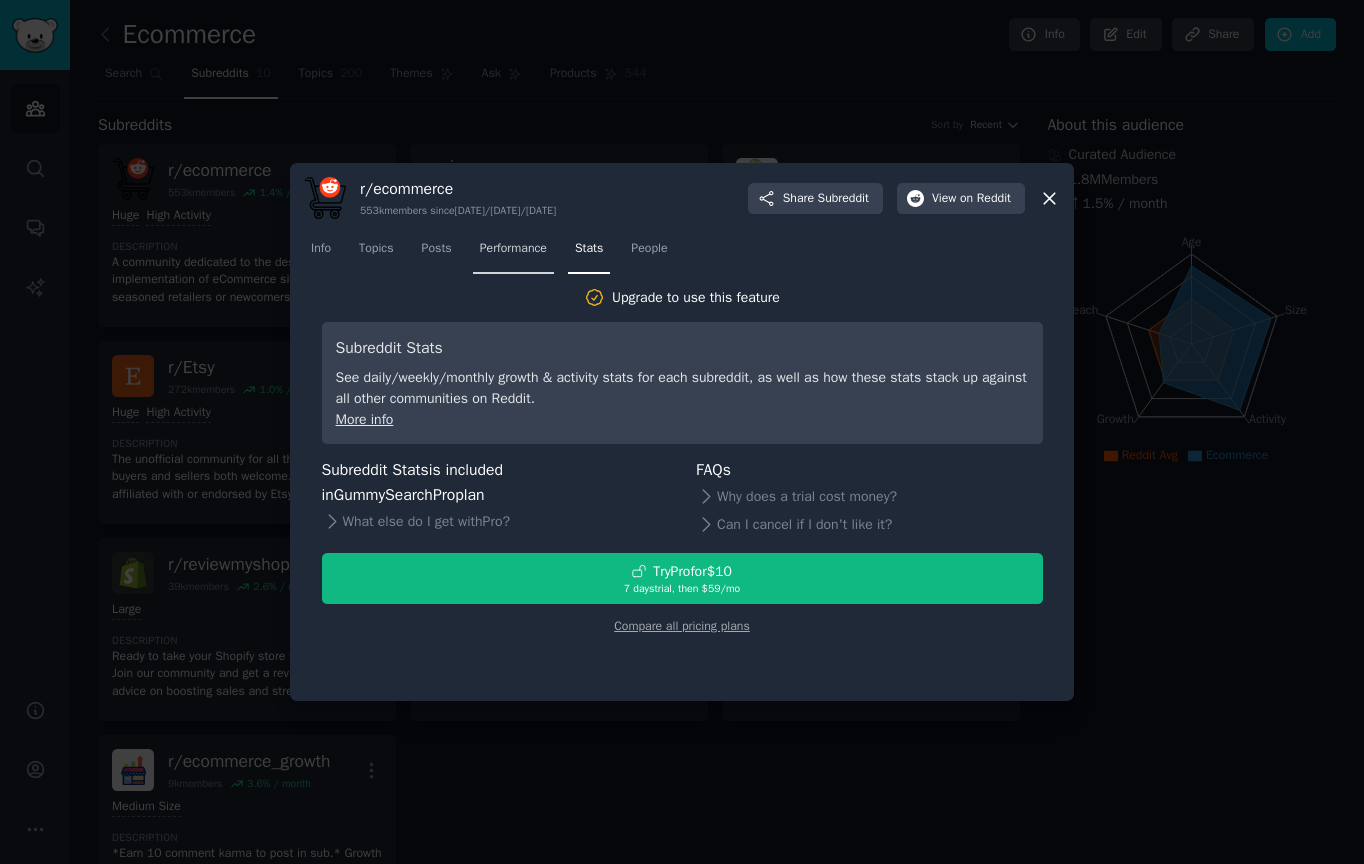 click on "Performance" at bounding box center [513, 249] 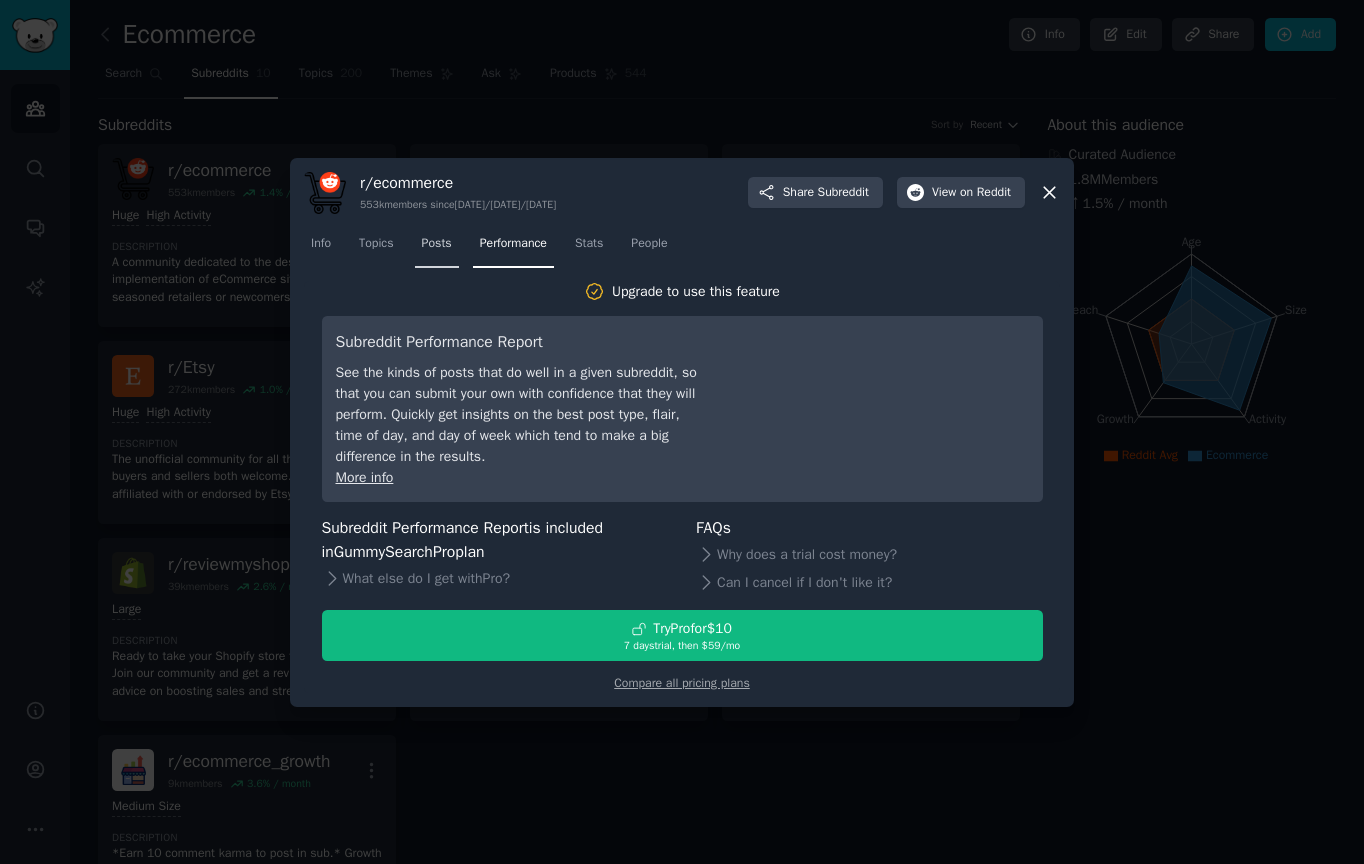 click on "Posts" at bounding box center [437, 244] 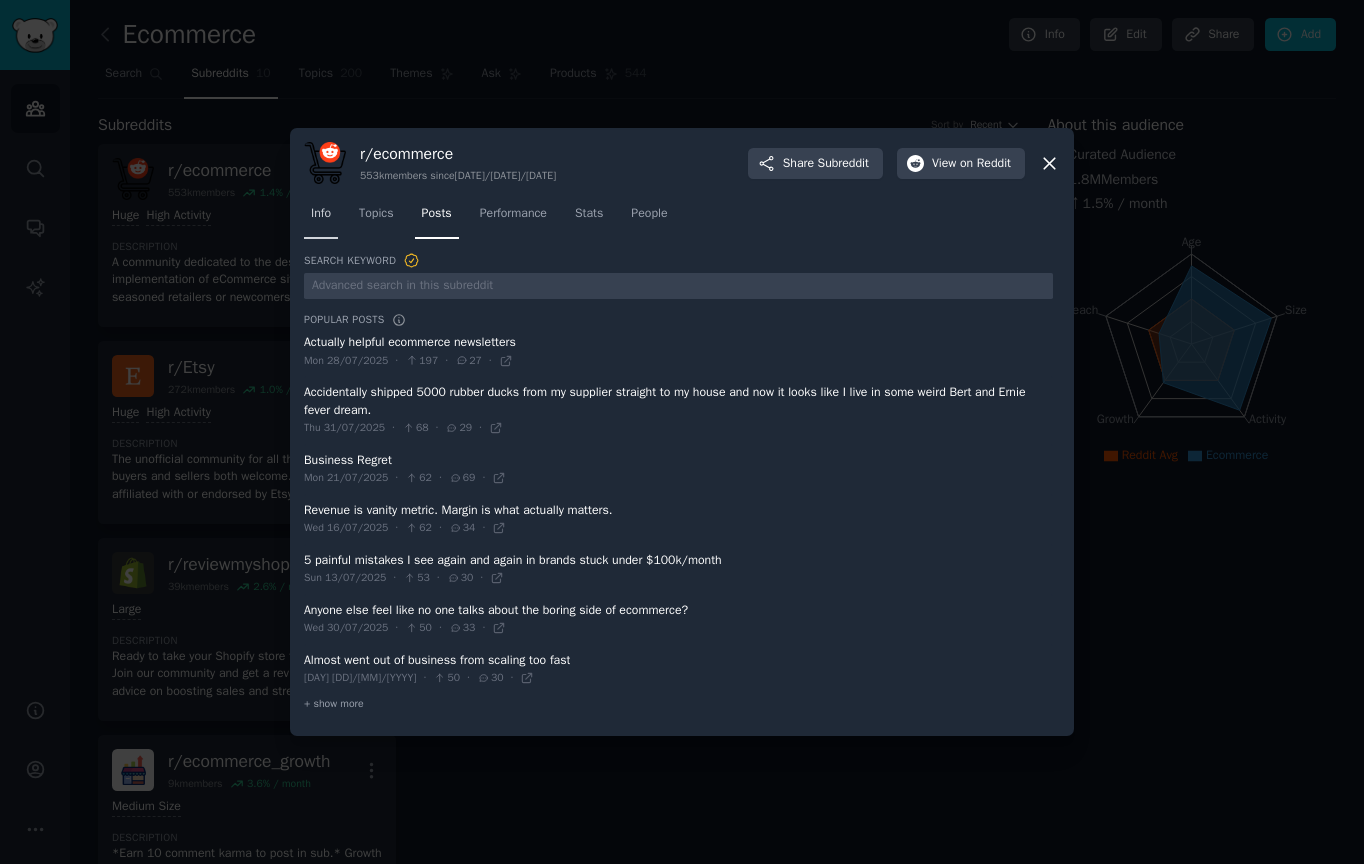 click on "Info" at bounding box center (321, 214) 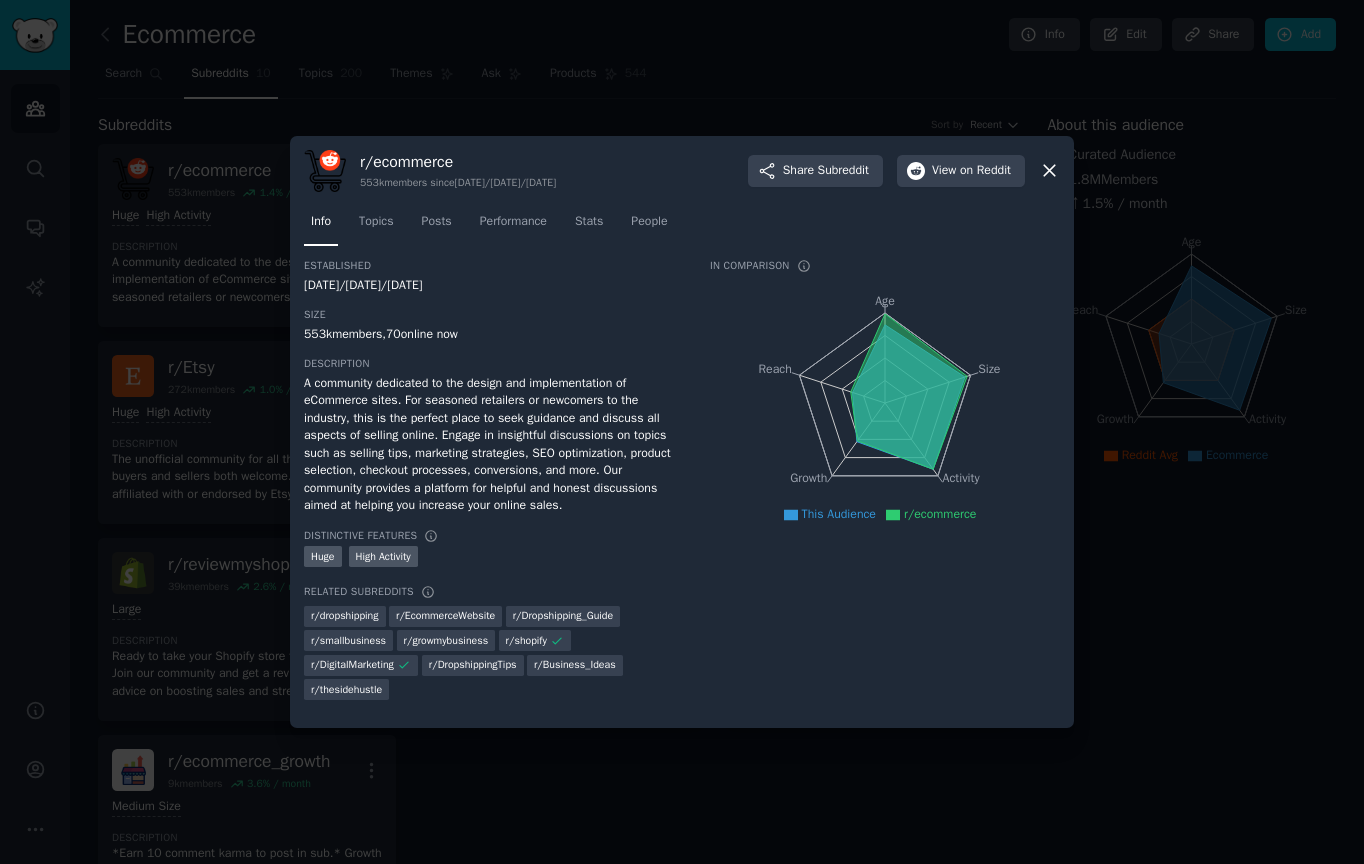 click 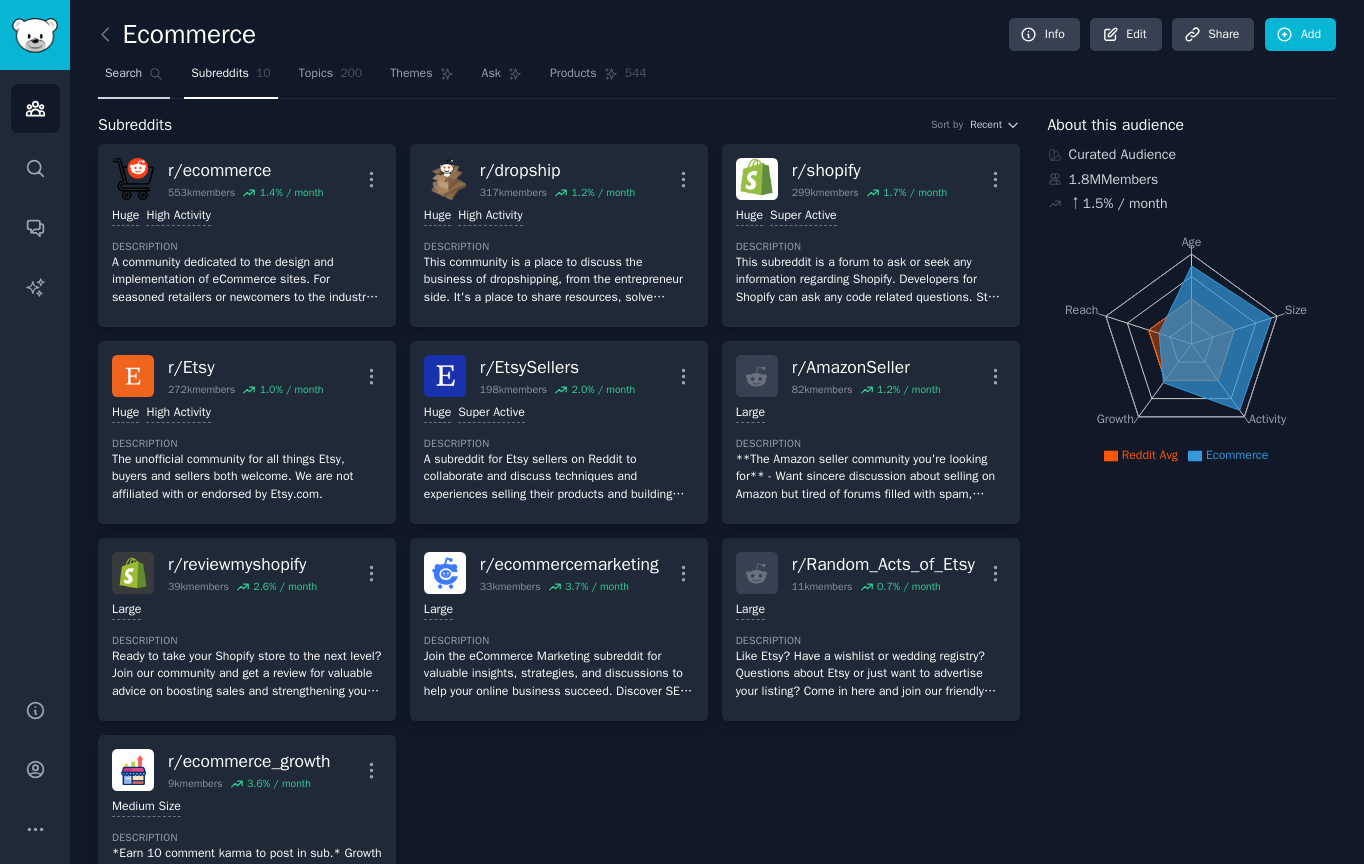 click on "Search" at bounding box center (123, 74) 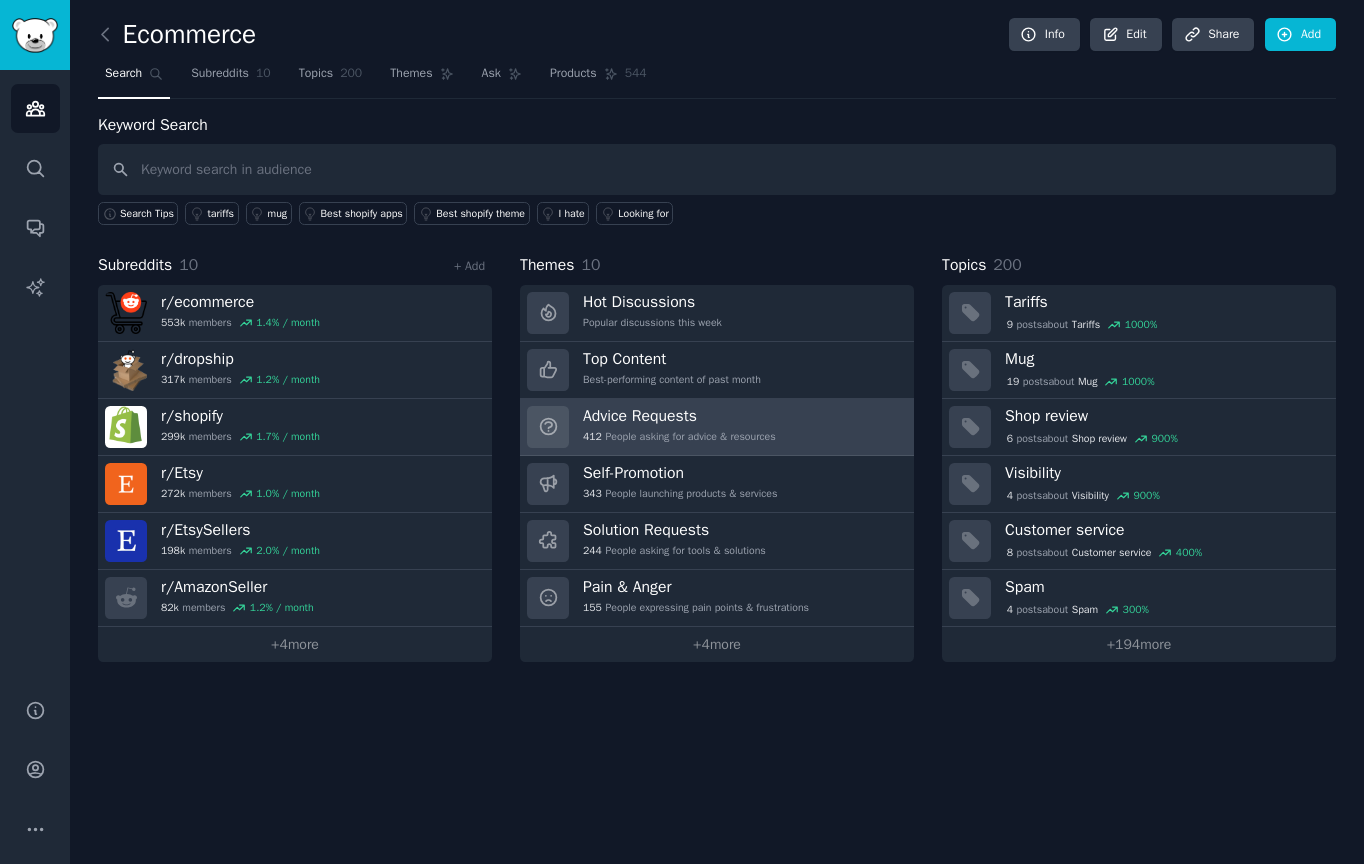 click on "Advice Requests" at bounding box center [679, 416] 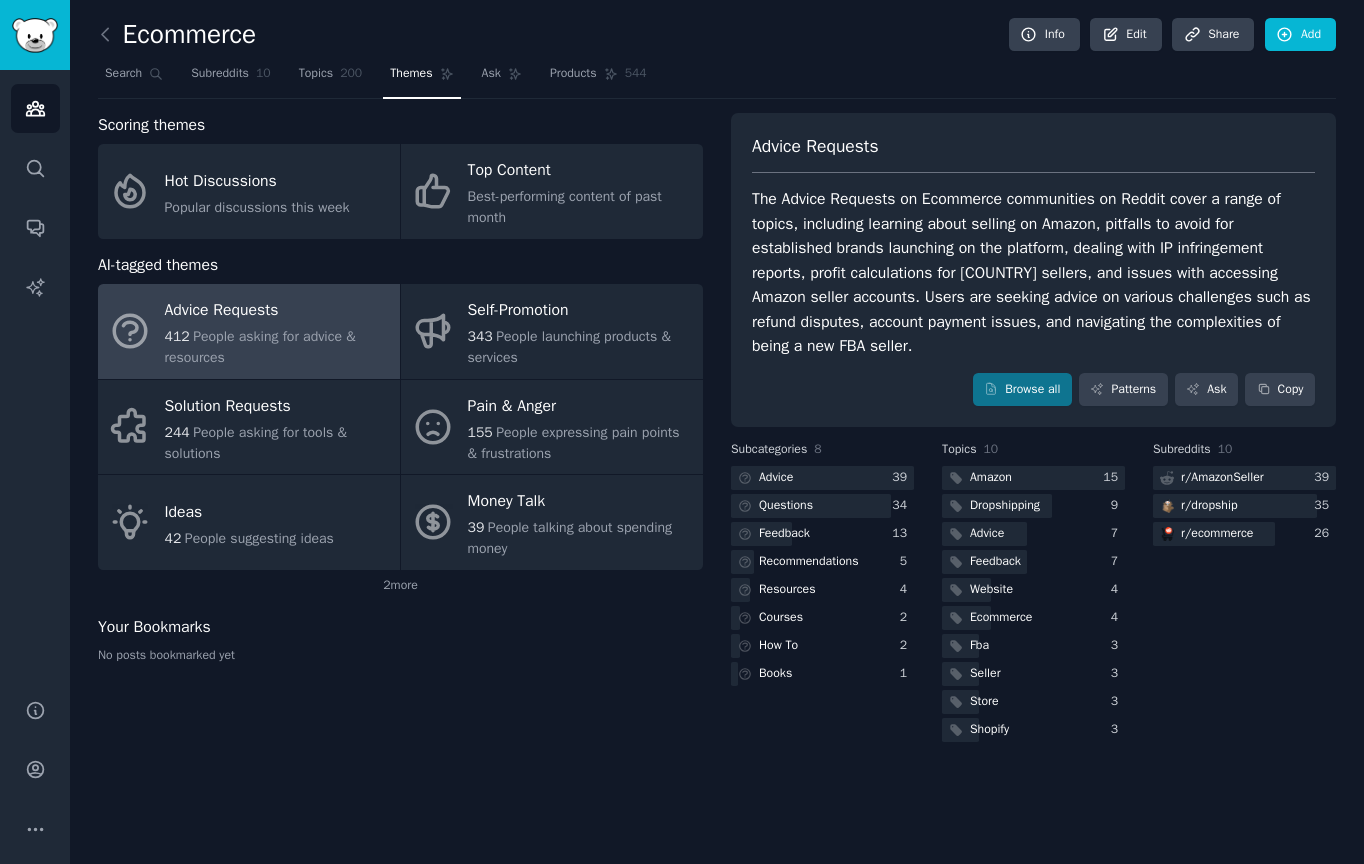 scroll, scrollTop: 0, scrollLeft: 0, axis: both 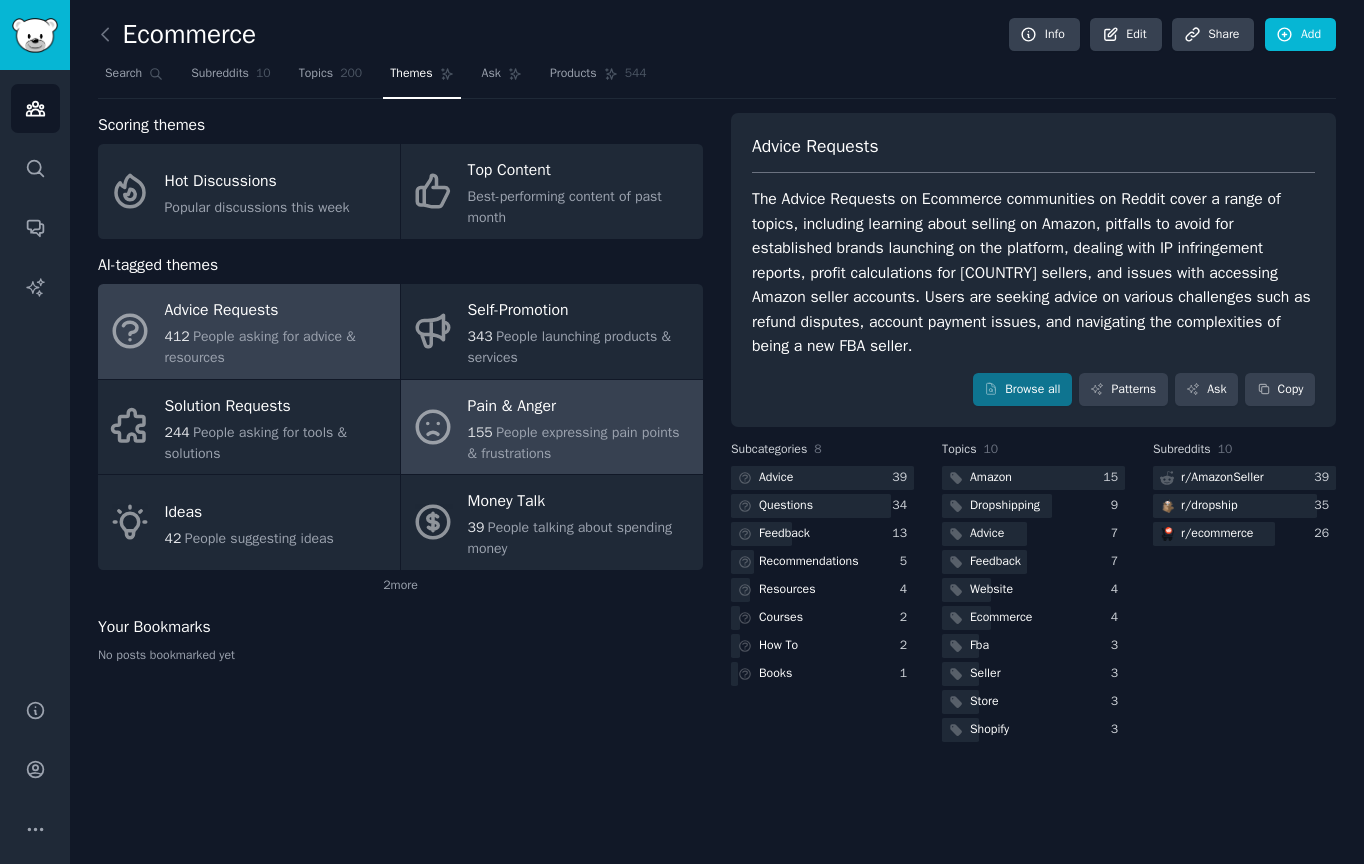 click on "Pain & Anger" at bounding box center (580, 406) 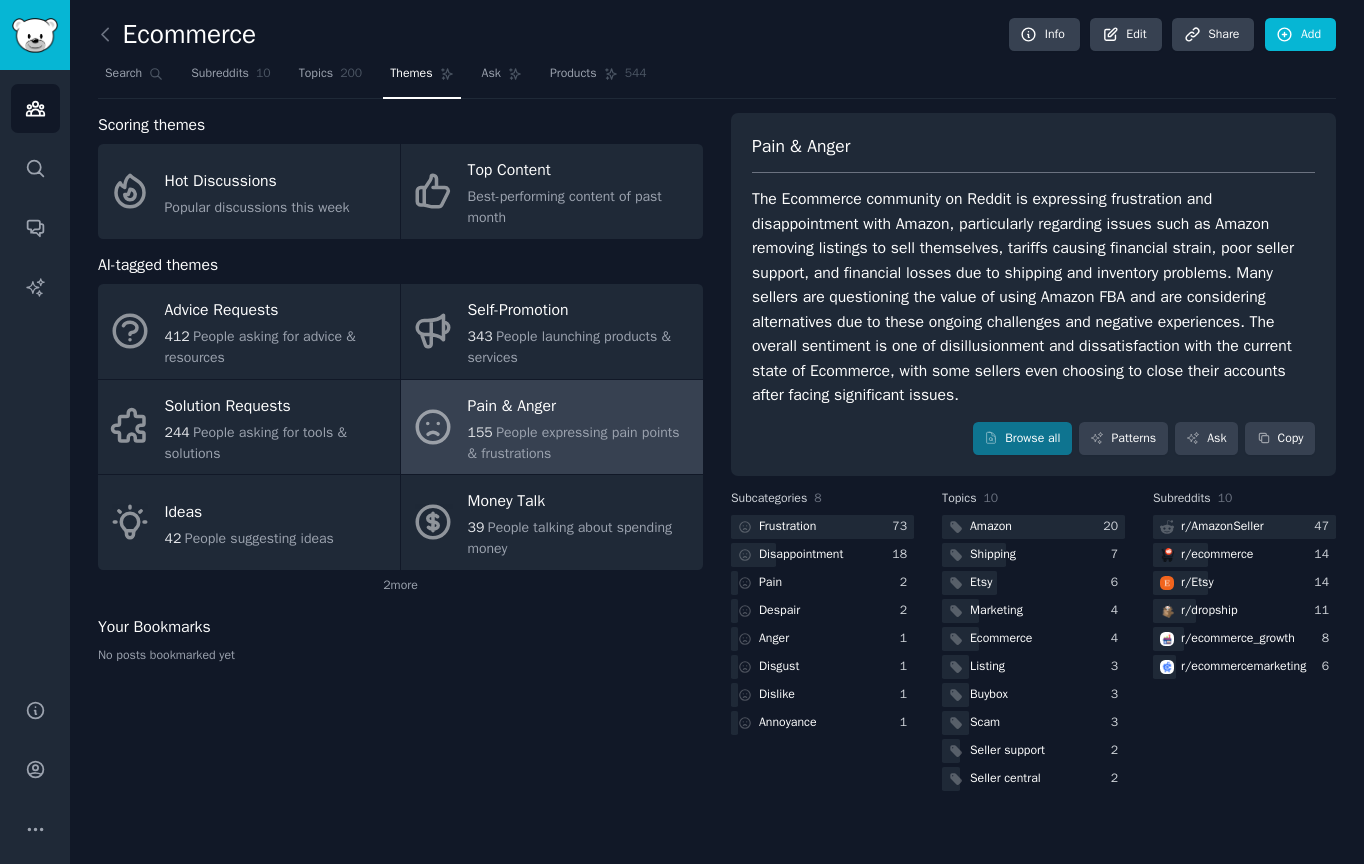 scroll, scrollTop: 0, scrollLeft: 0, axis: both 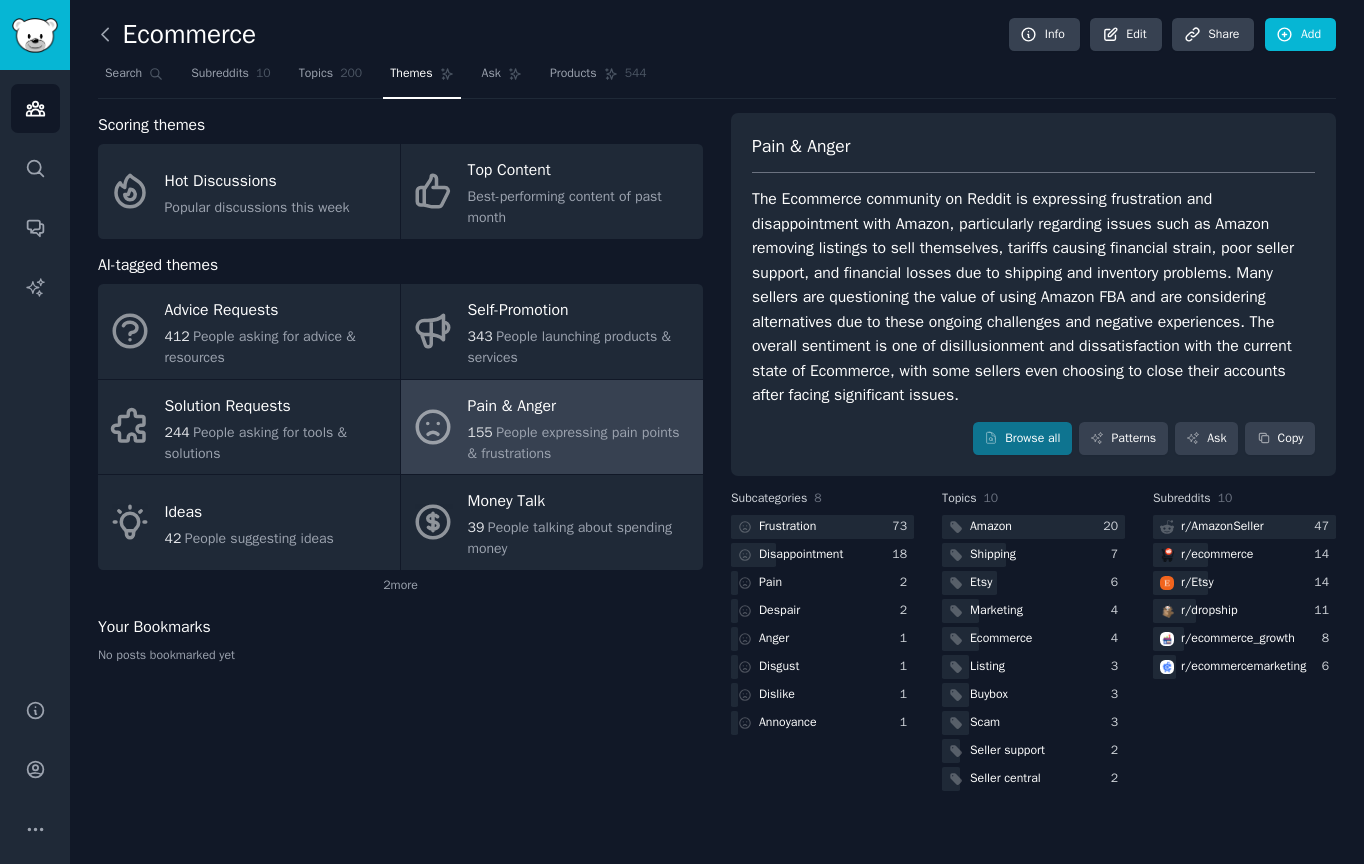 click 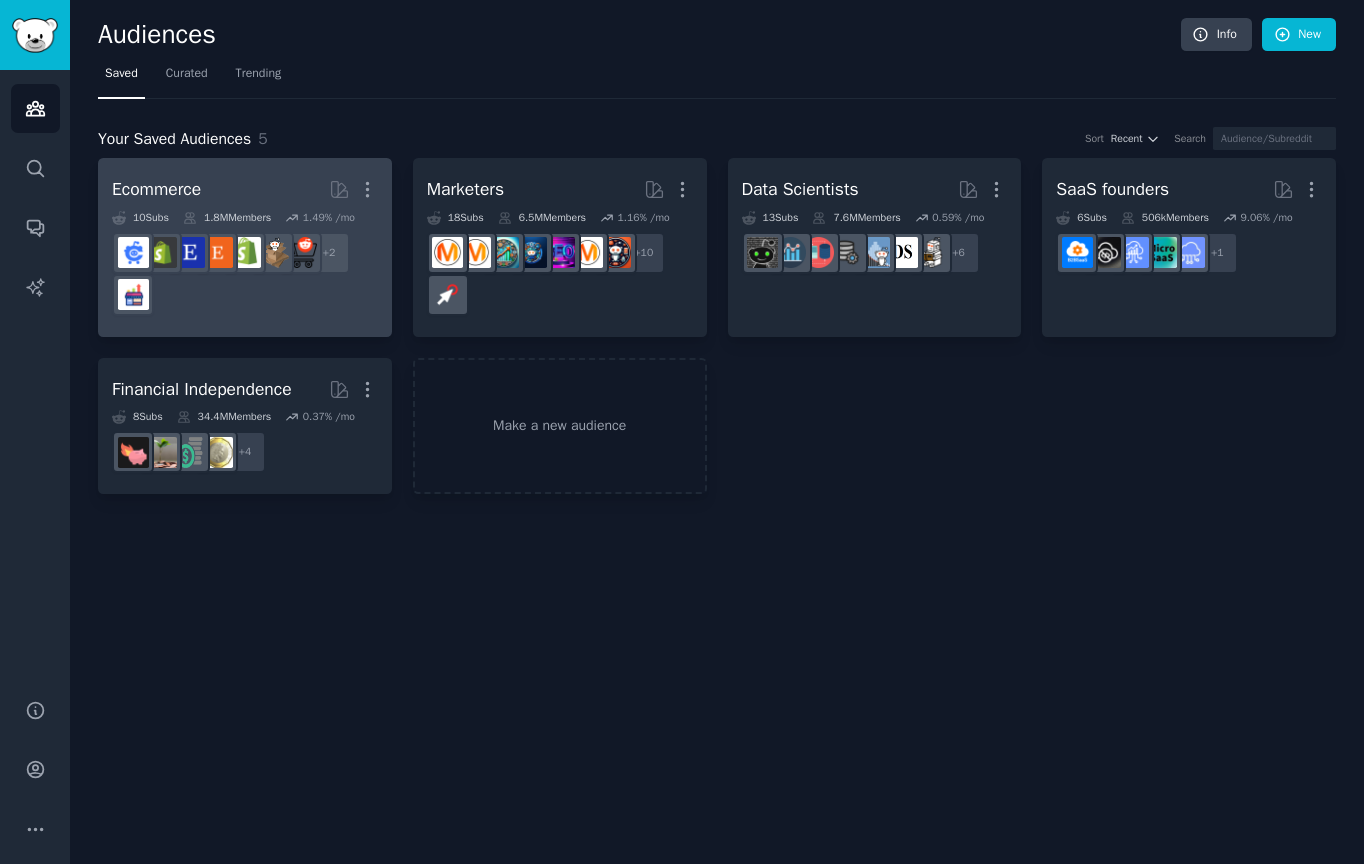 click on "Ecommerce More" at bounding box center (245, 189) 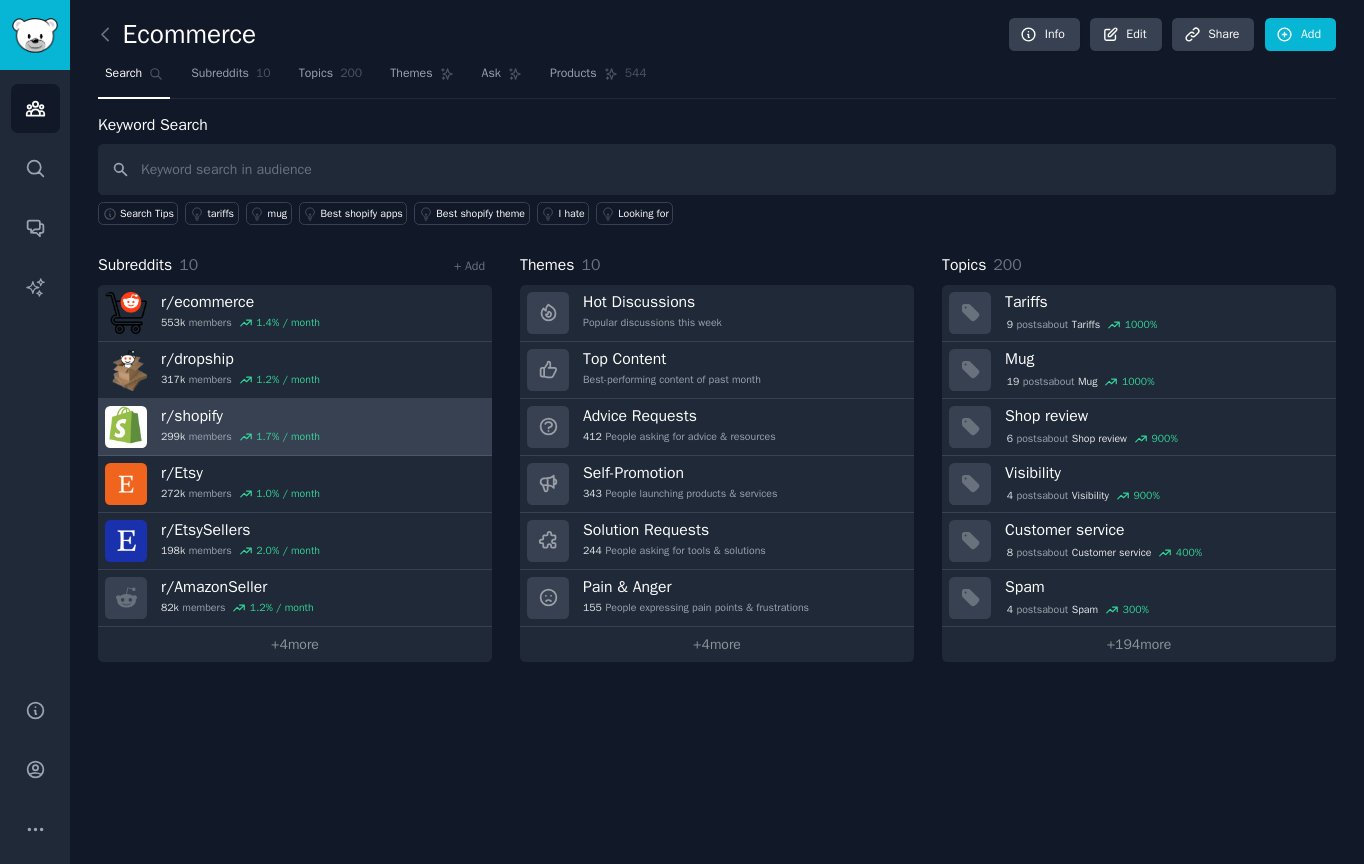 click on "r/ shopify" at bounding box center (240, 416) 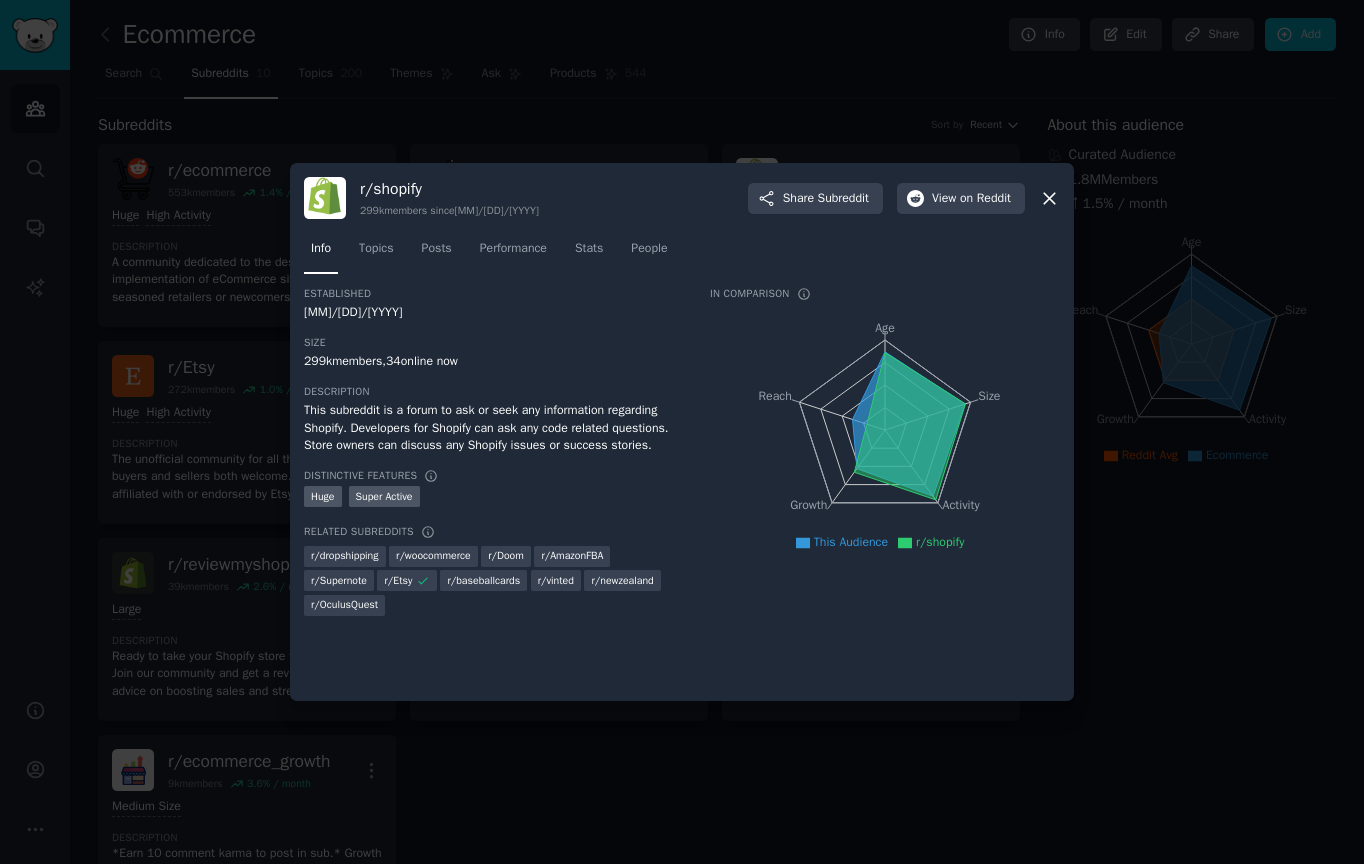 click 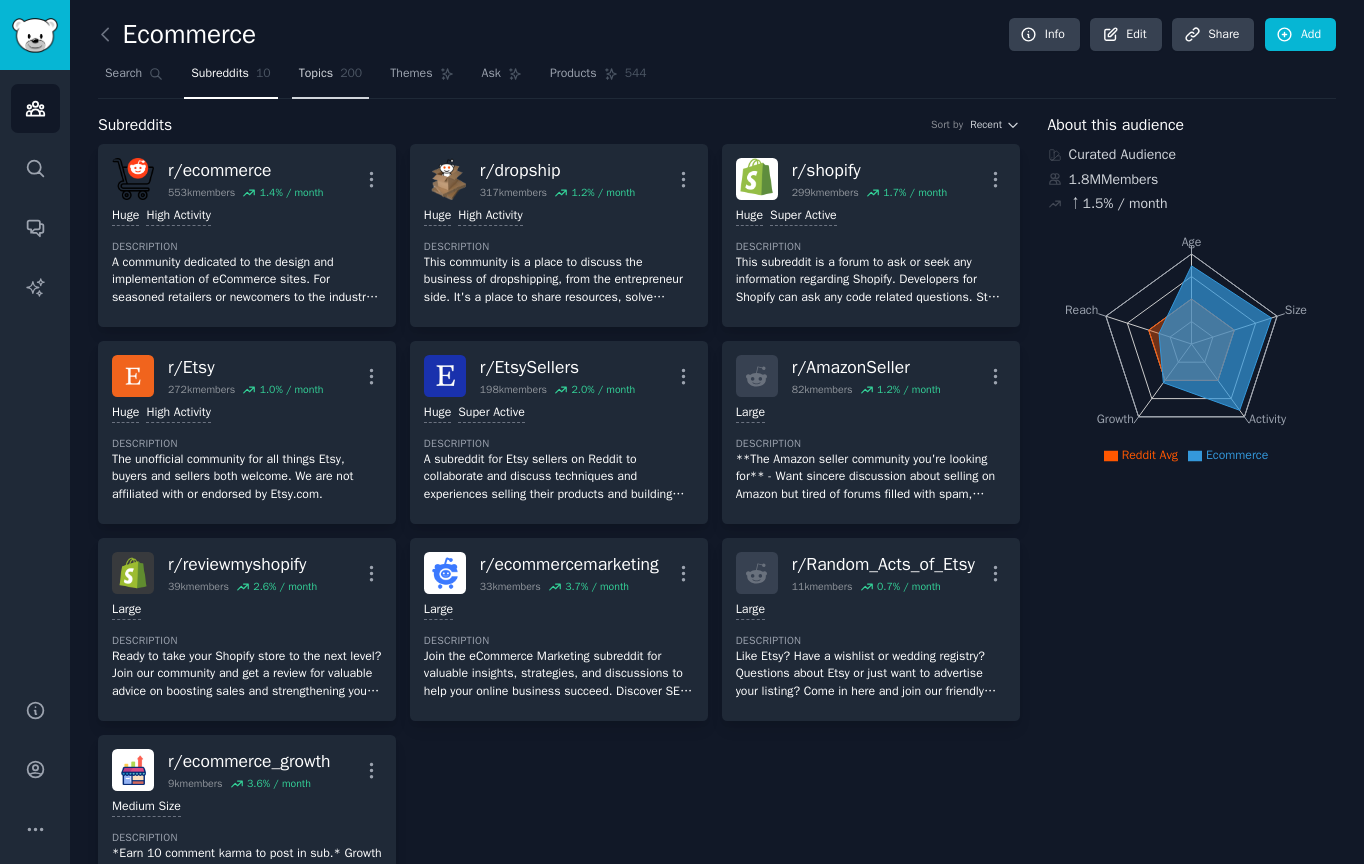 click on "Topics 200" at bounding box center (331, 78) 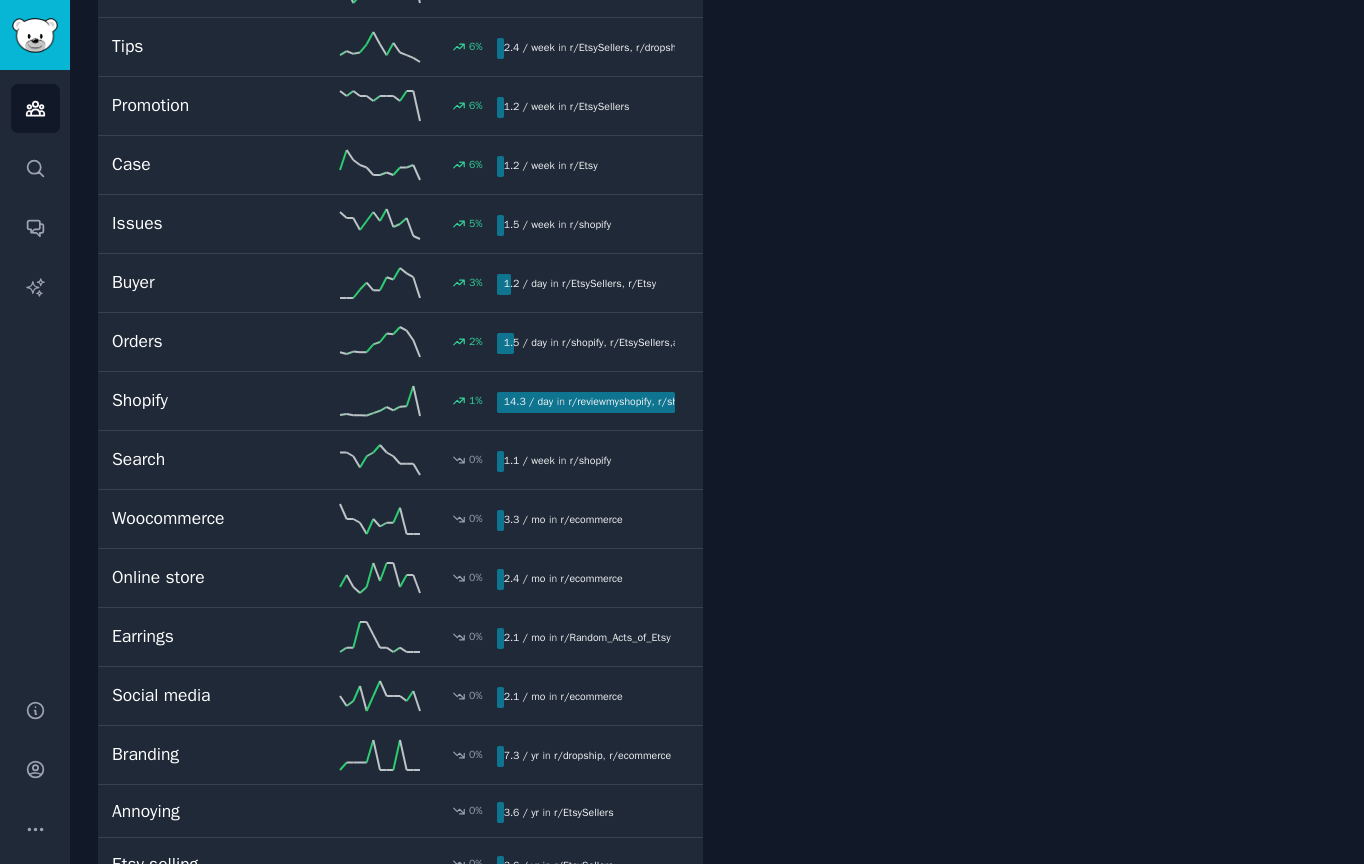 scroll, scrollTop: 5911, scrollLeft: 0, axis: vertical 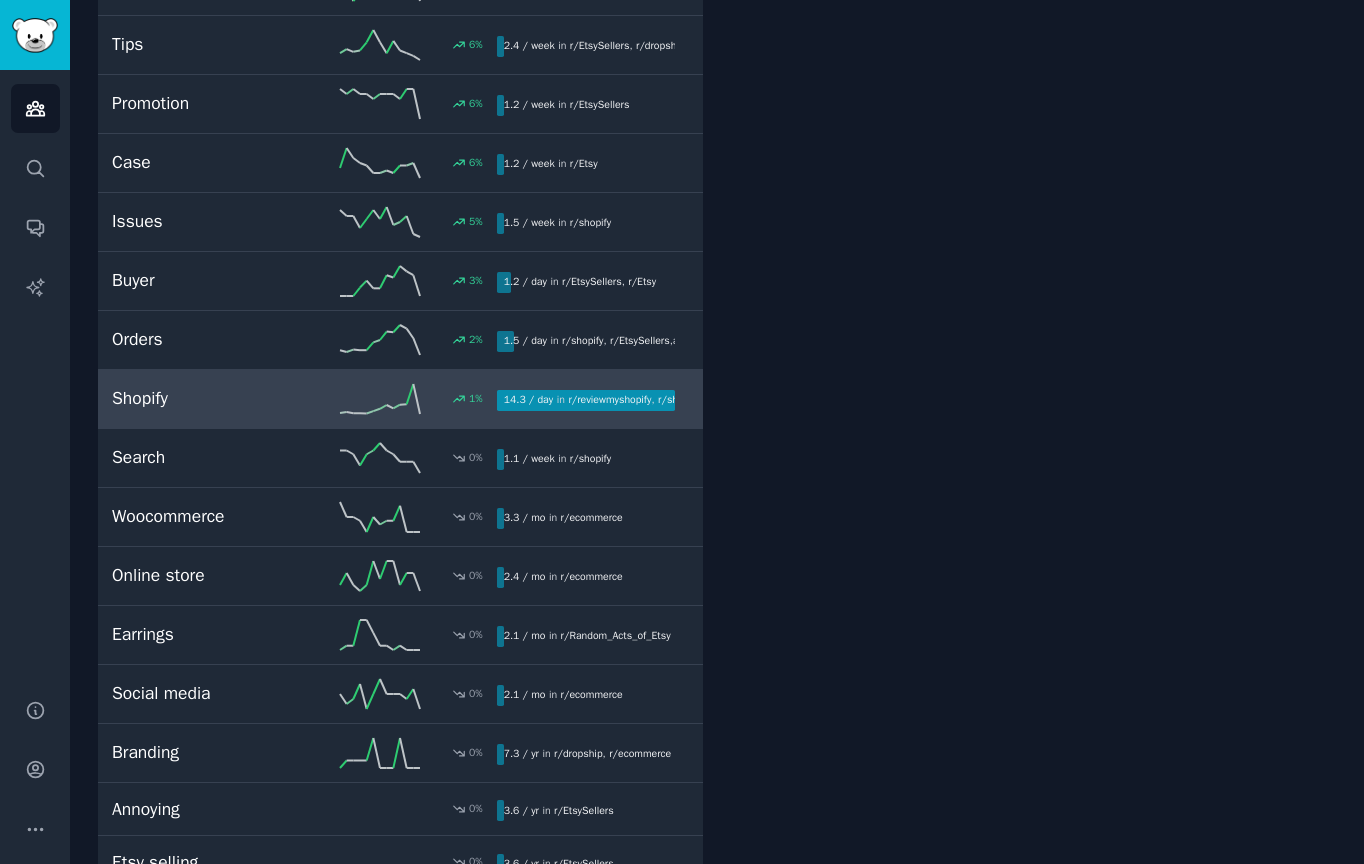 click on "14.3 / day  in    r/ reviewmyshopify ,  r/ shopify ,   and  4  other s" at bounding box center [586, 400] 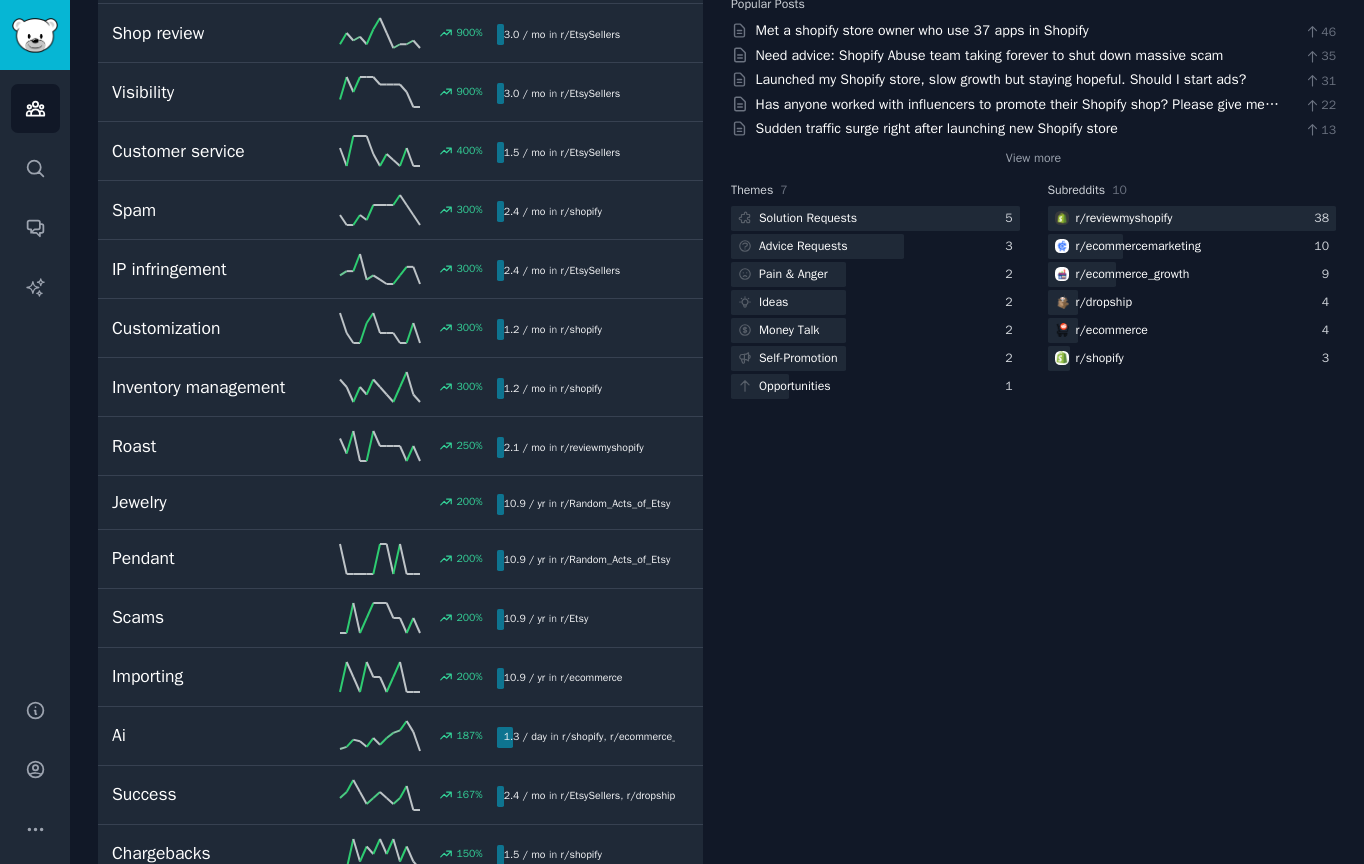scroll, scrollTop: 379, scrollLeft: 0, axis: vertical 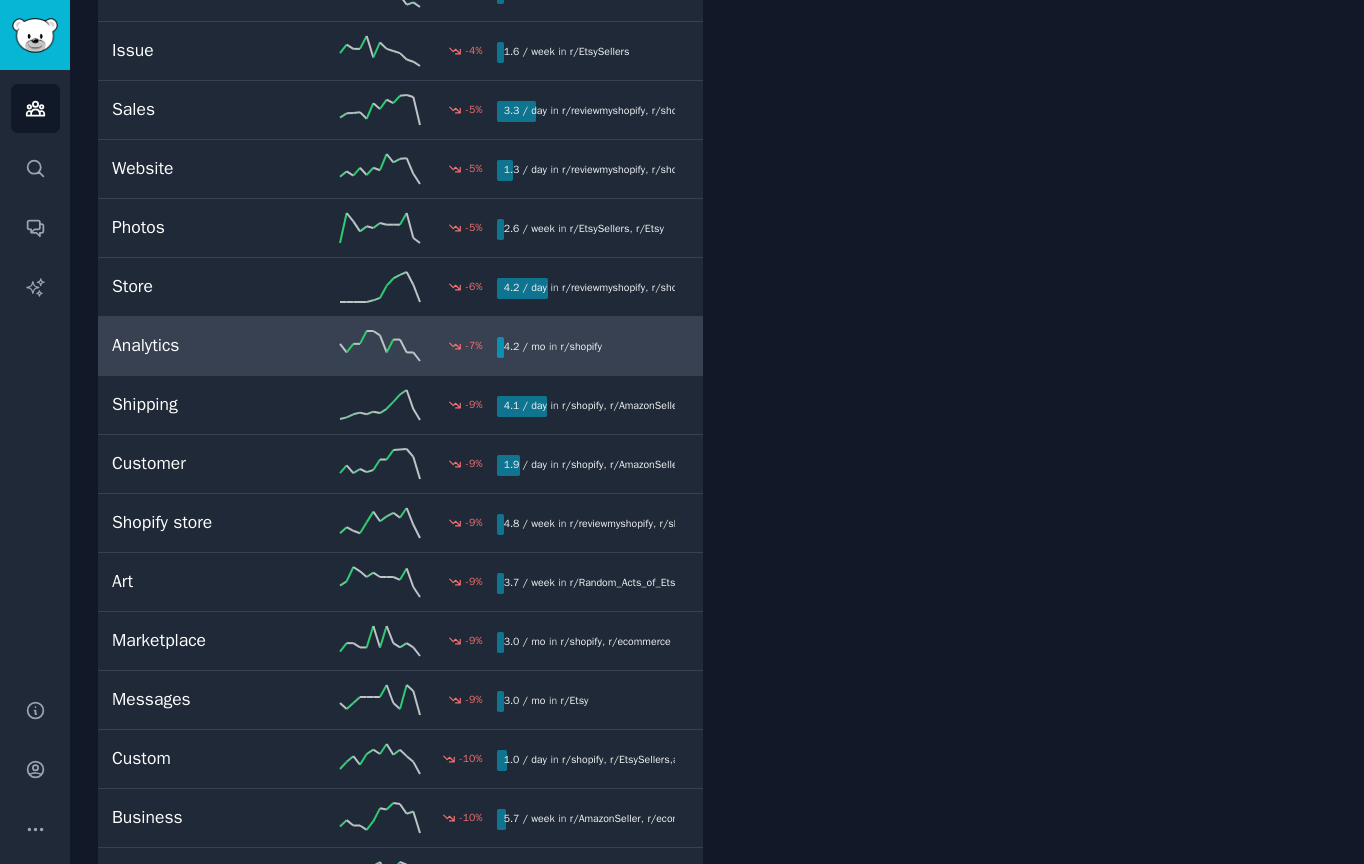 click on "Analytics" at bounding box center [208, 345] 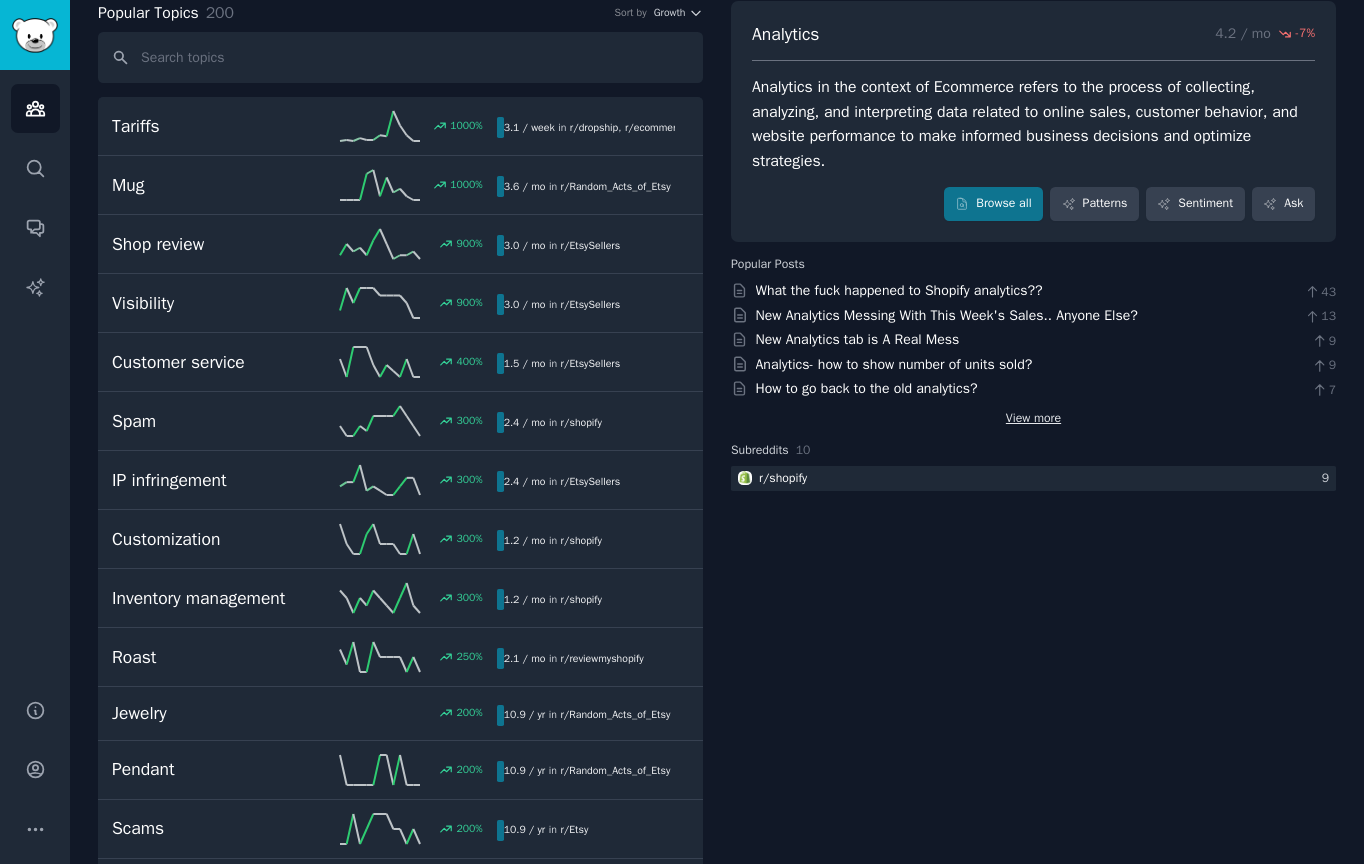 click on "View more" at bounding box center [1033, 419] 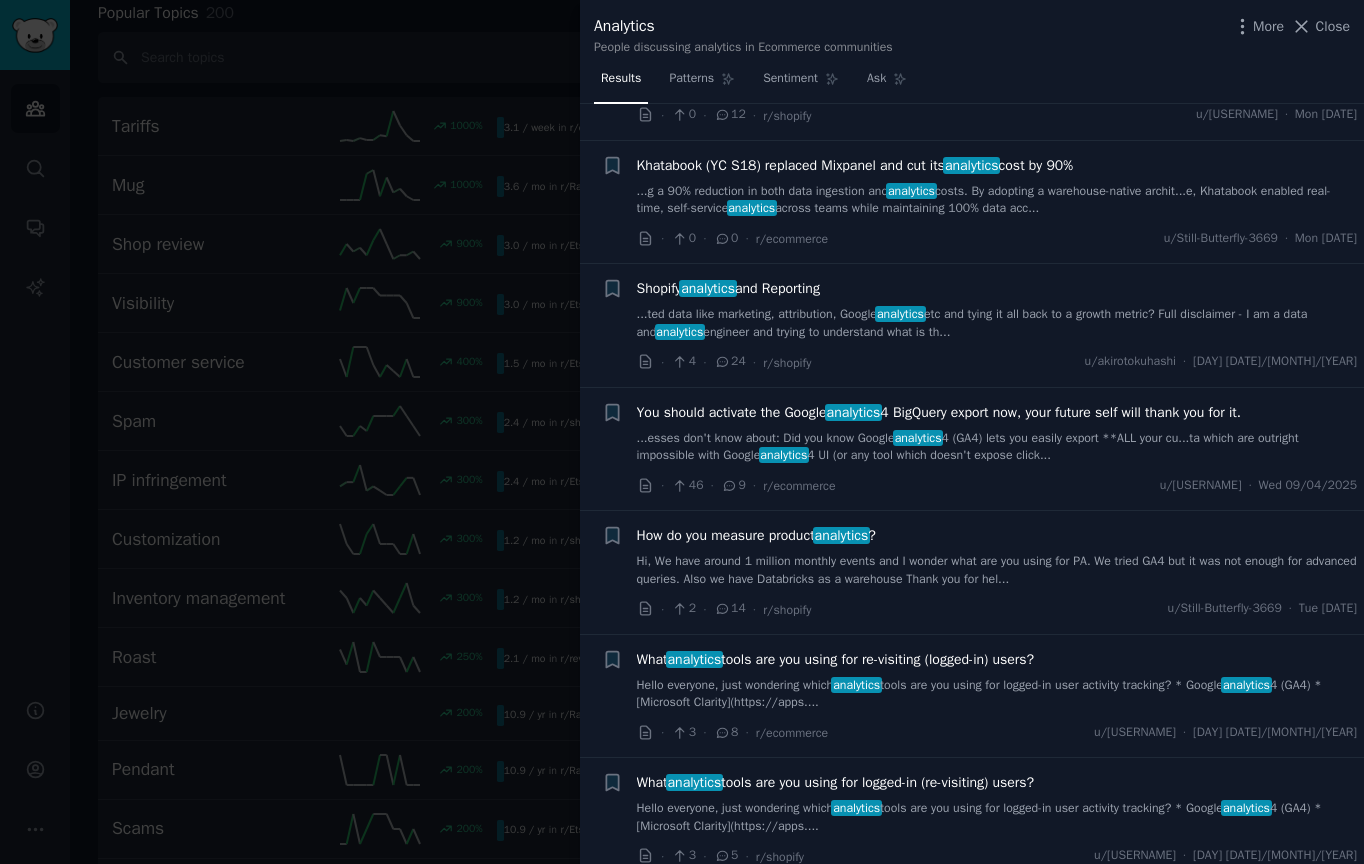 scroll, scrollTop: 2167, scrollLeft: 0, axis: vertical 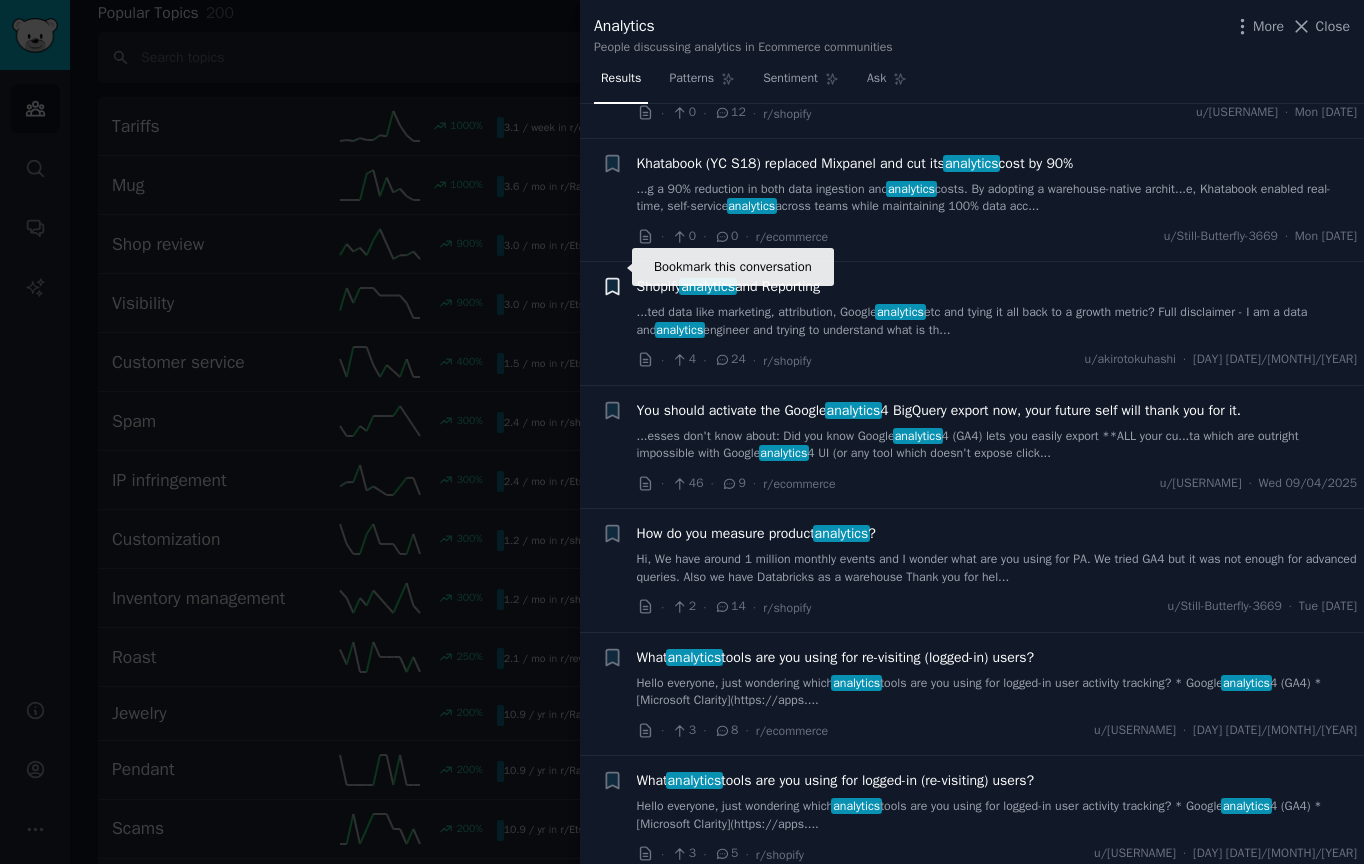 click 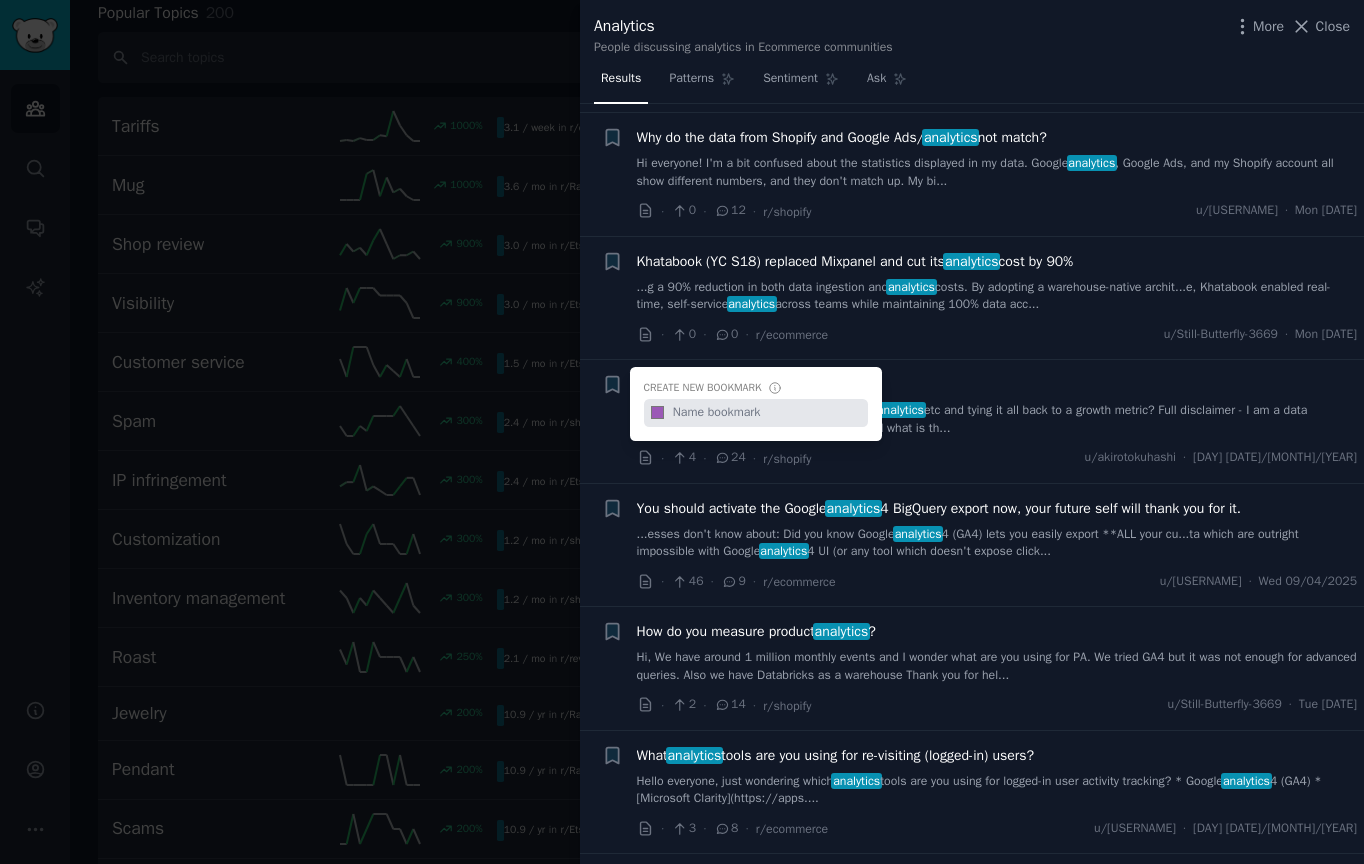 scroll, scrollTop: 2067, scrollLeft: 0, axis: vertical 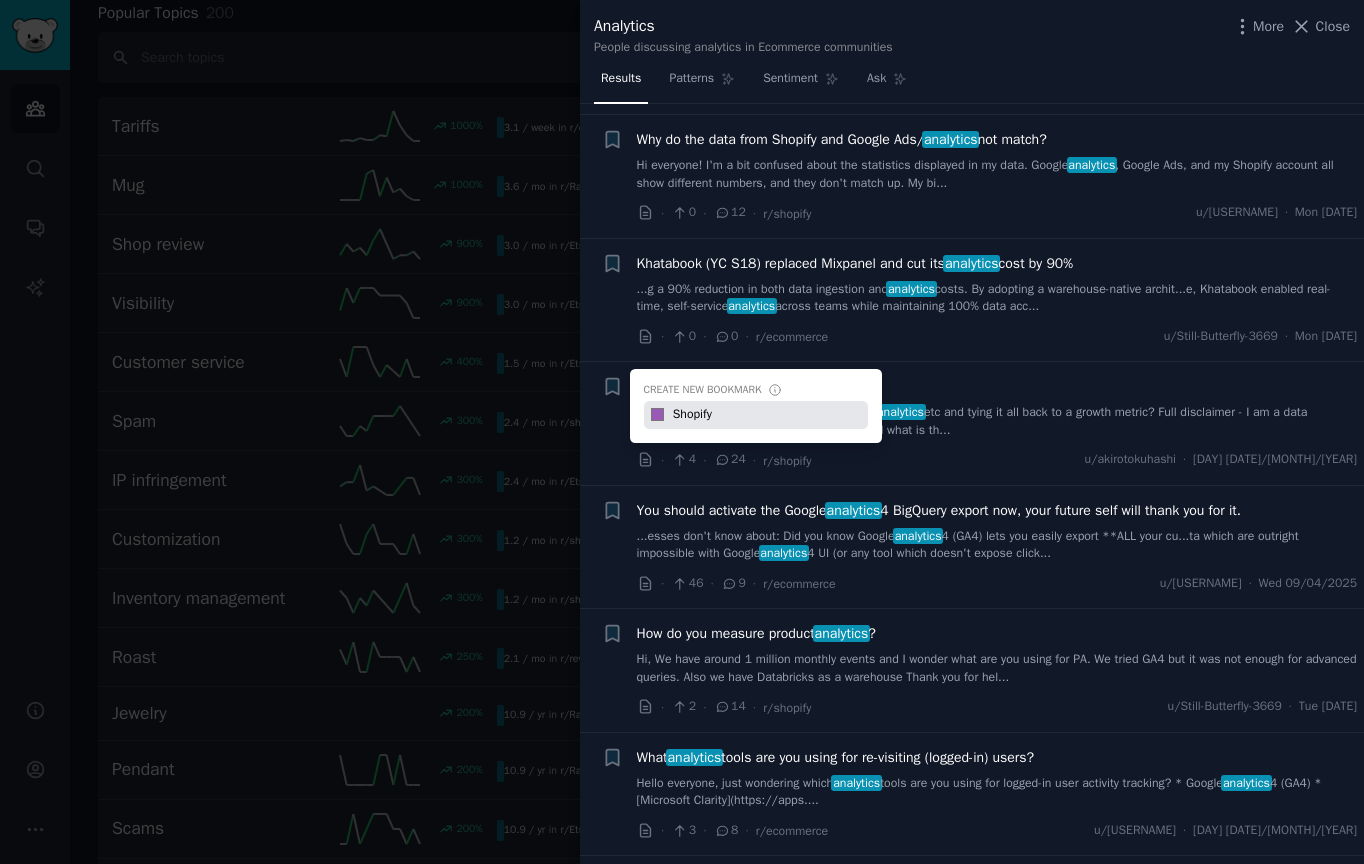 type on "Shopify" 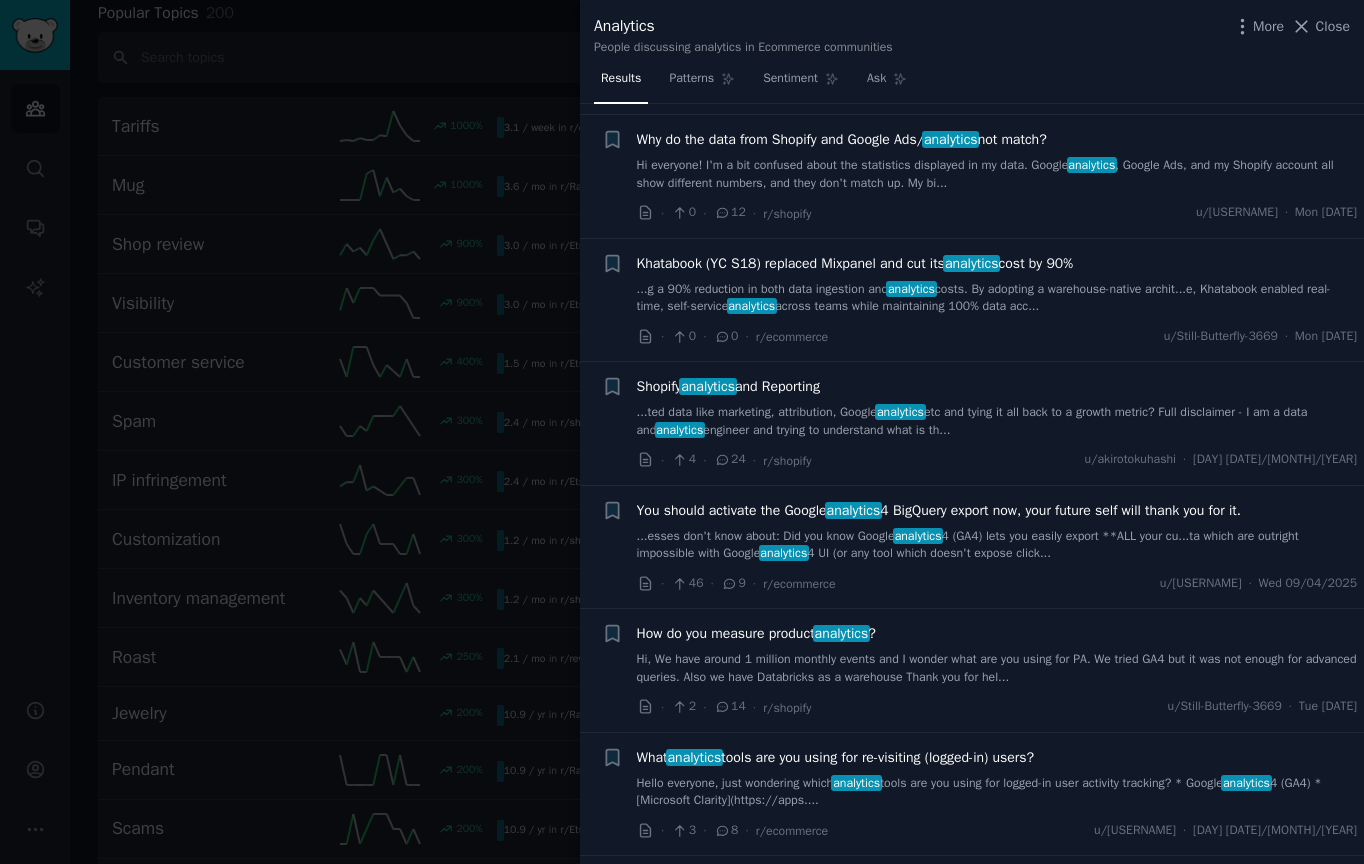 type 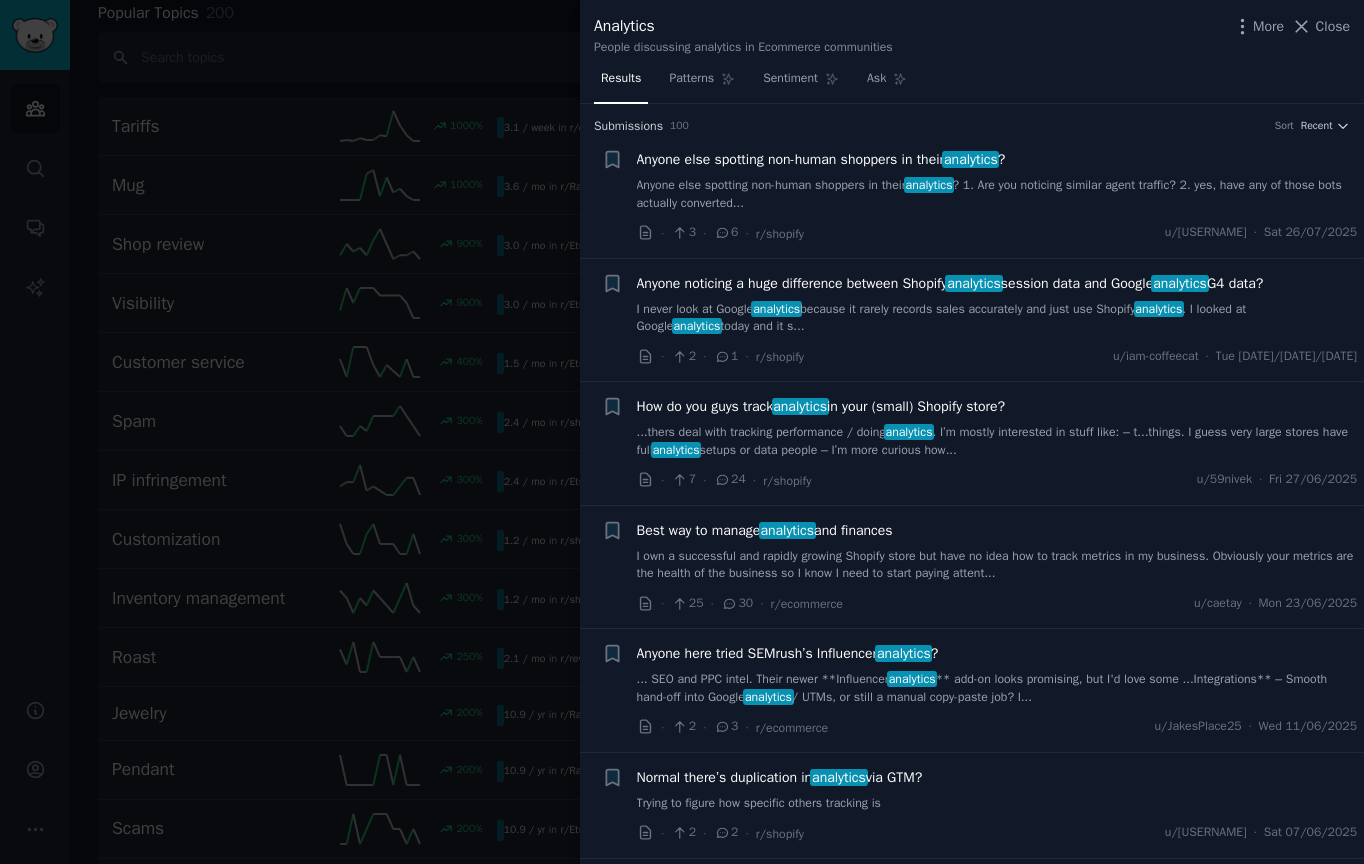 scroll, scrollTop: 0, scrollLeft: 0, axis: both 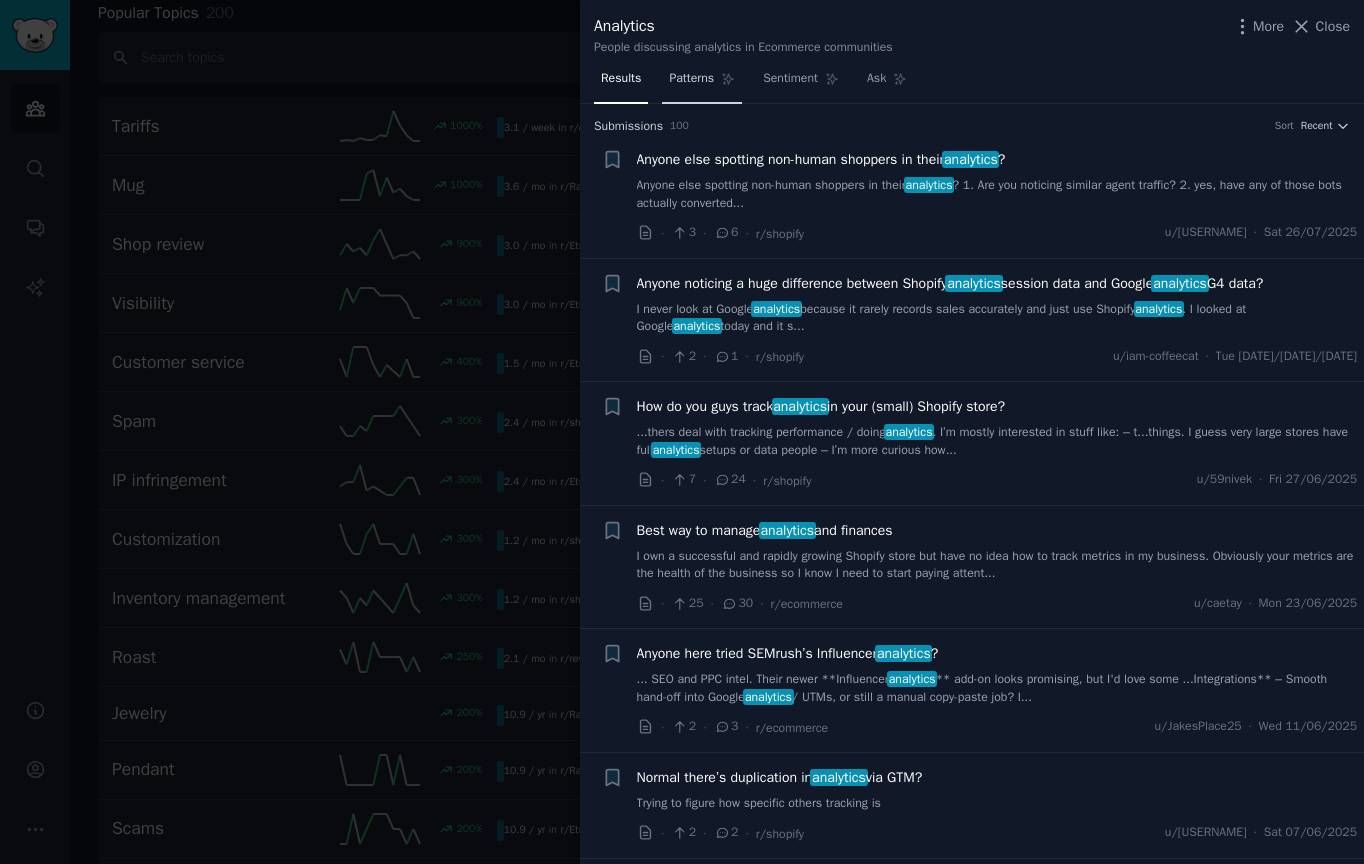 click on "Patterns" at bounding box center (702, 83) 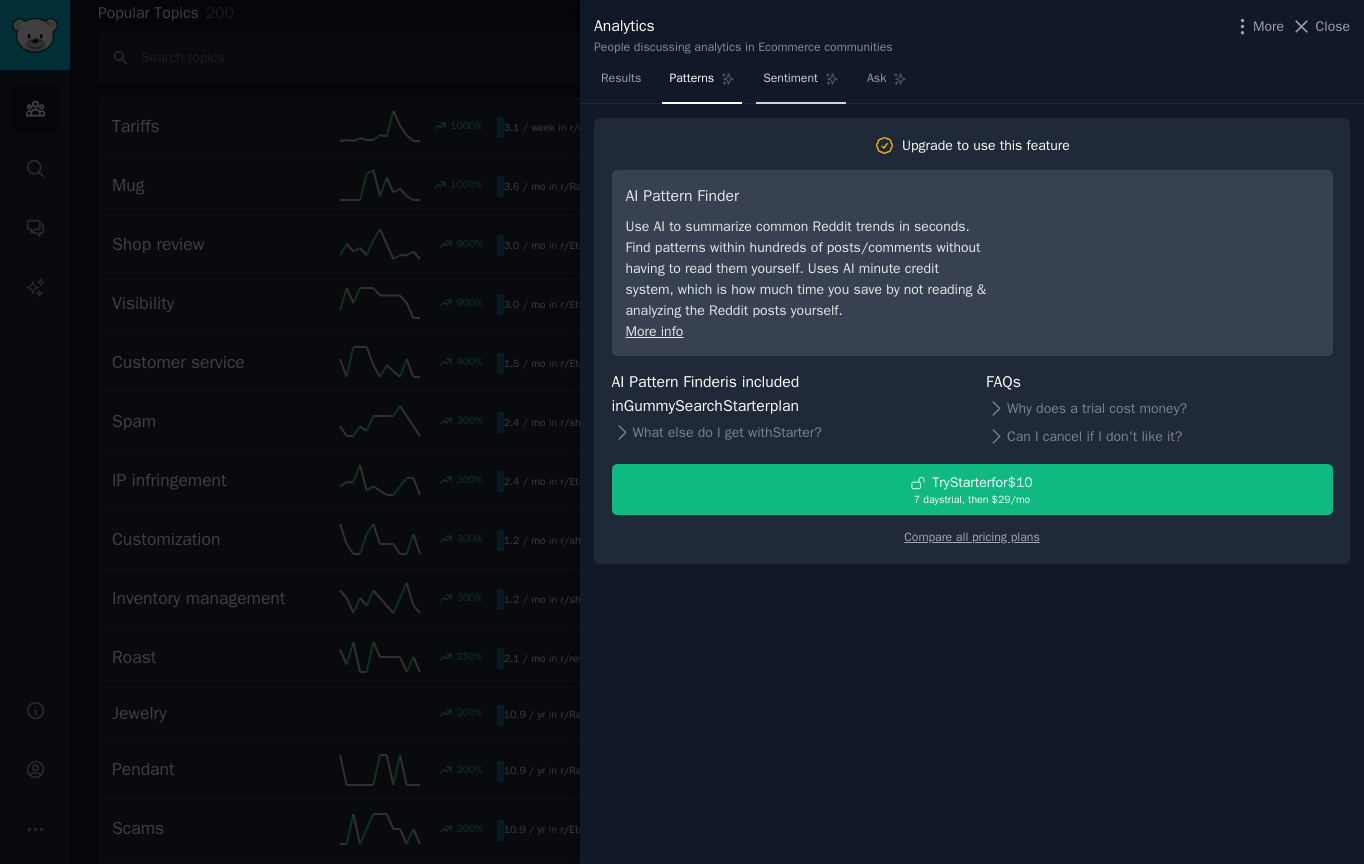 click on "Sentiment" at bounding box center (790, 79) 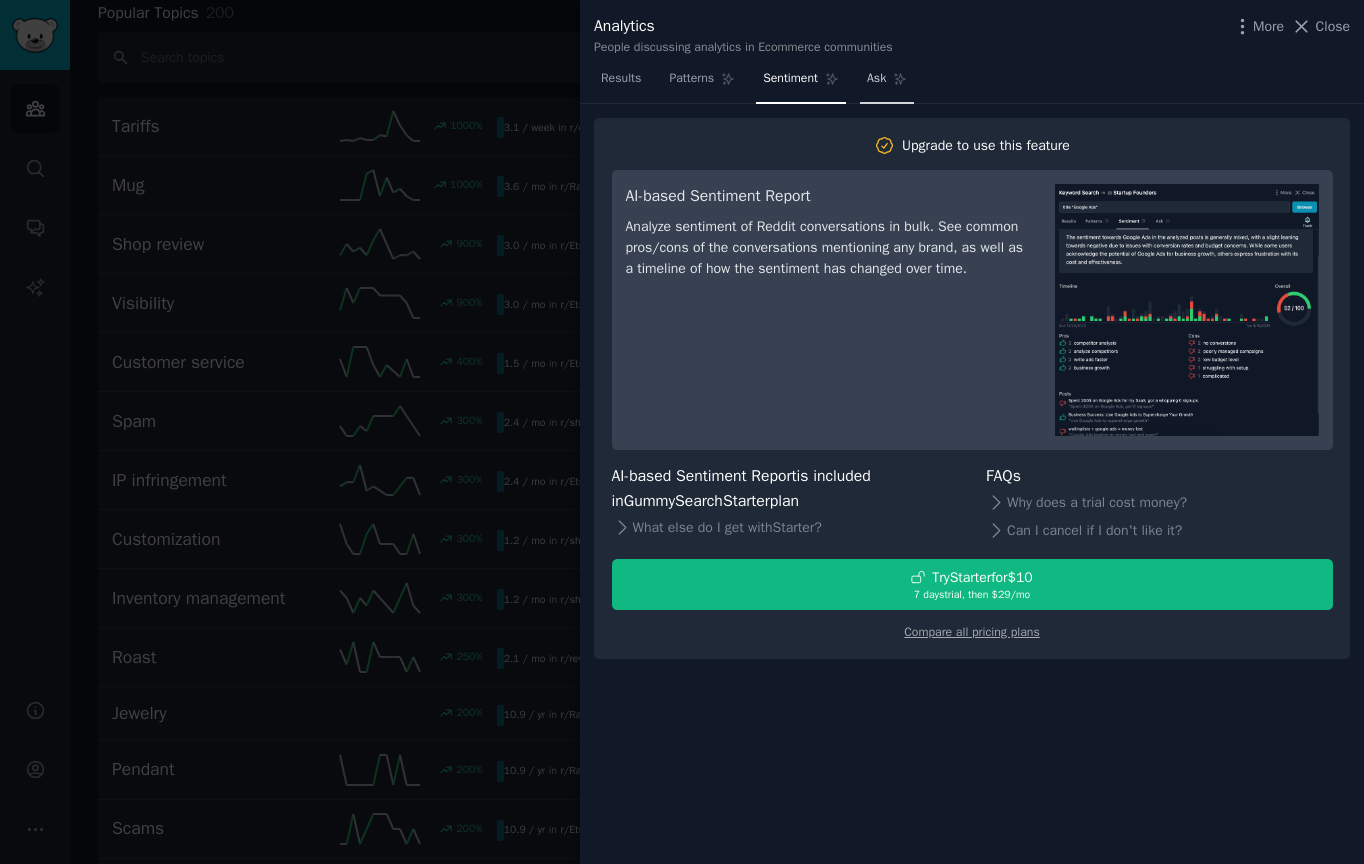 click on "Ask" at bounding box center (887, 83) 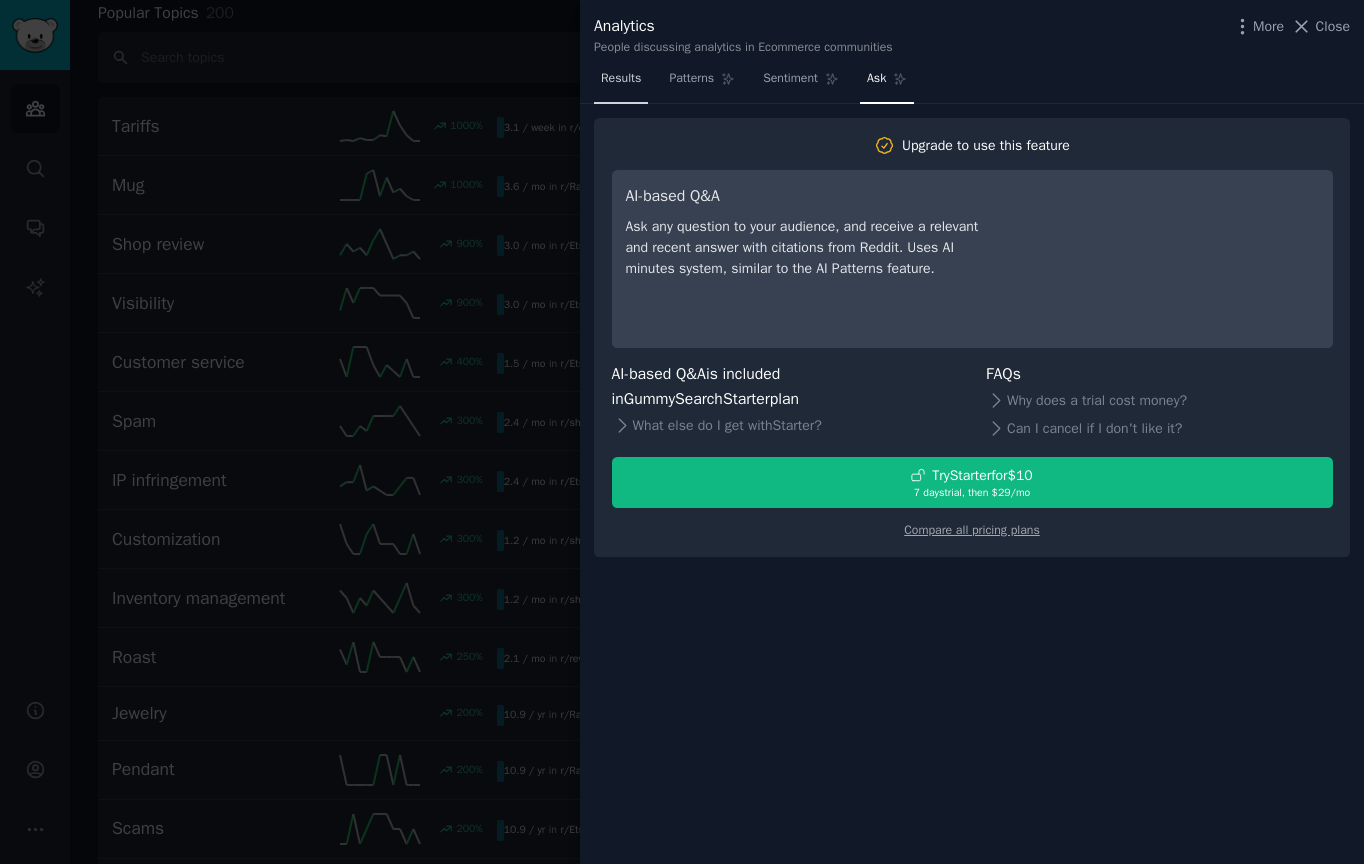 click on "Results" at bounding box center (621, 79) 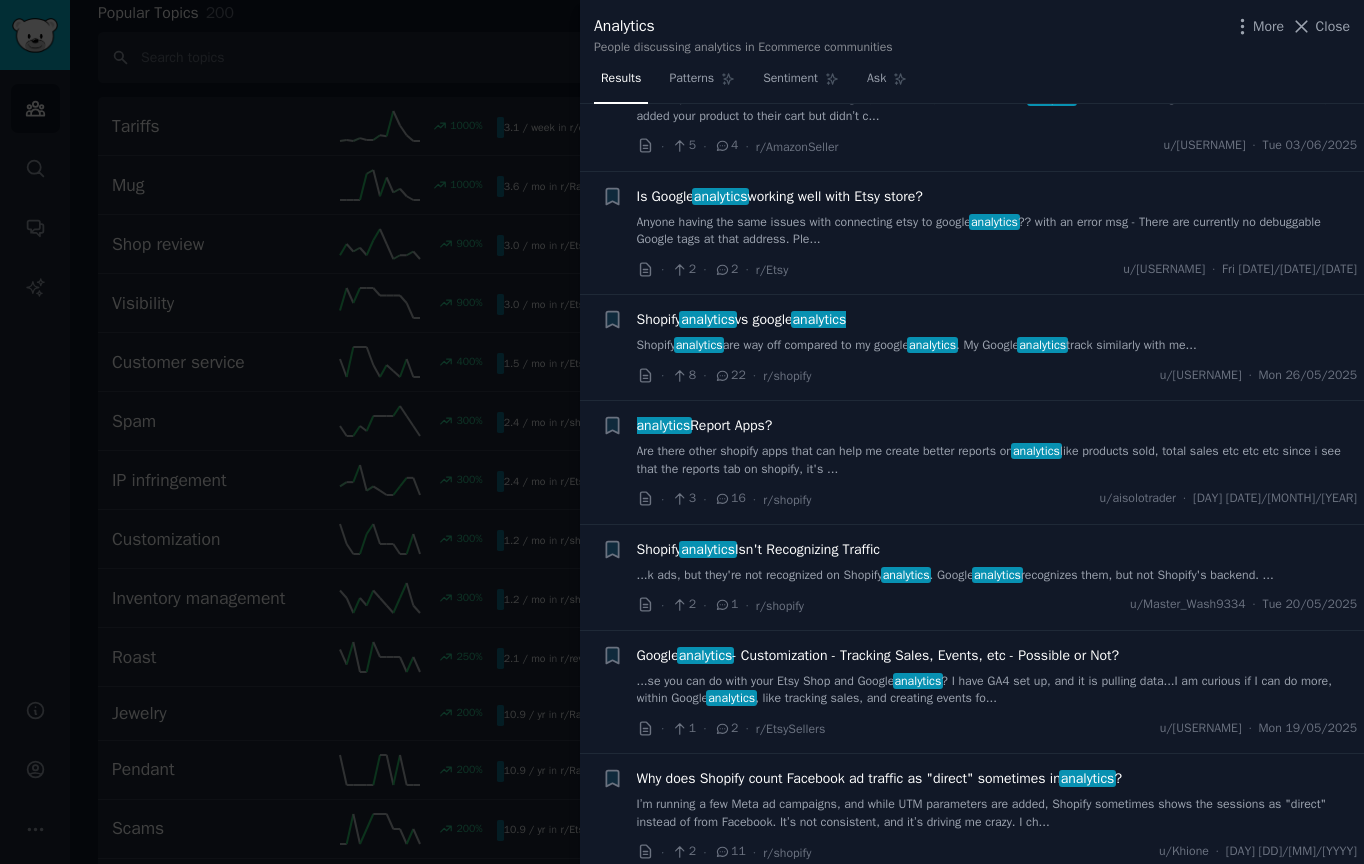 scroll, scrollTop: 967, scrollLeft: 0, axis: vertical 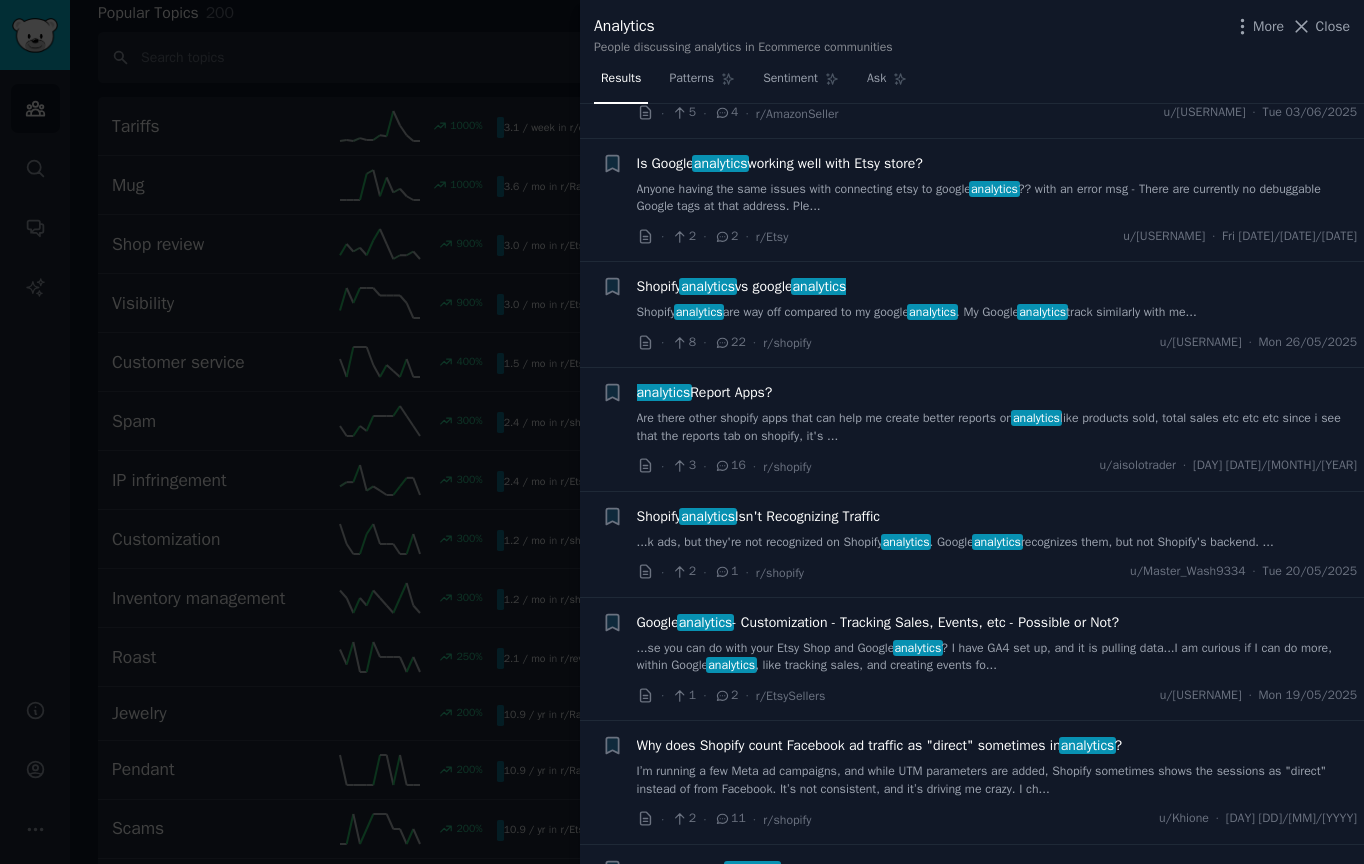 click on "Google  analytics  - Customization - Tracking Sales, Events, etc - Possible or Not?" at bounding box center (878, 622) 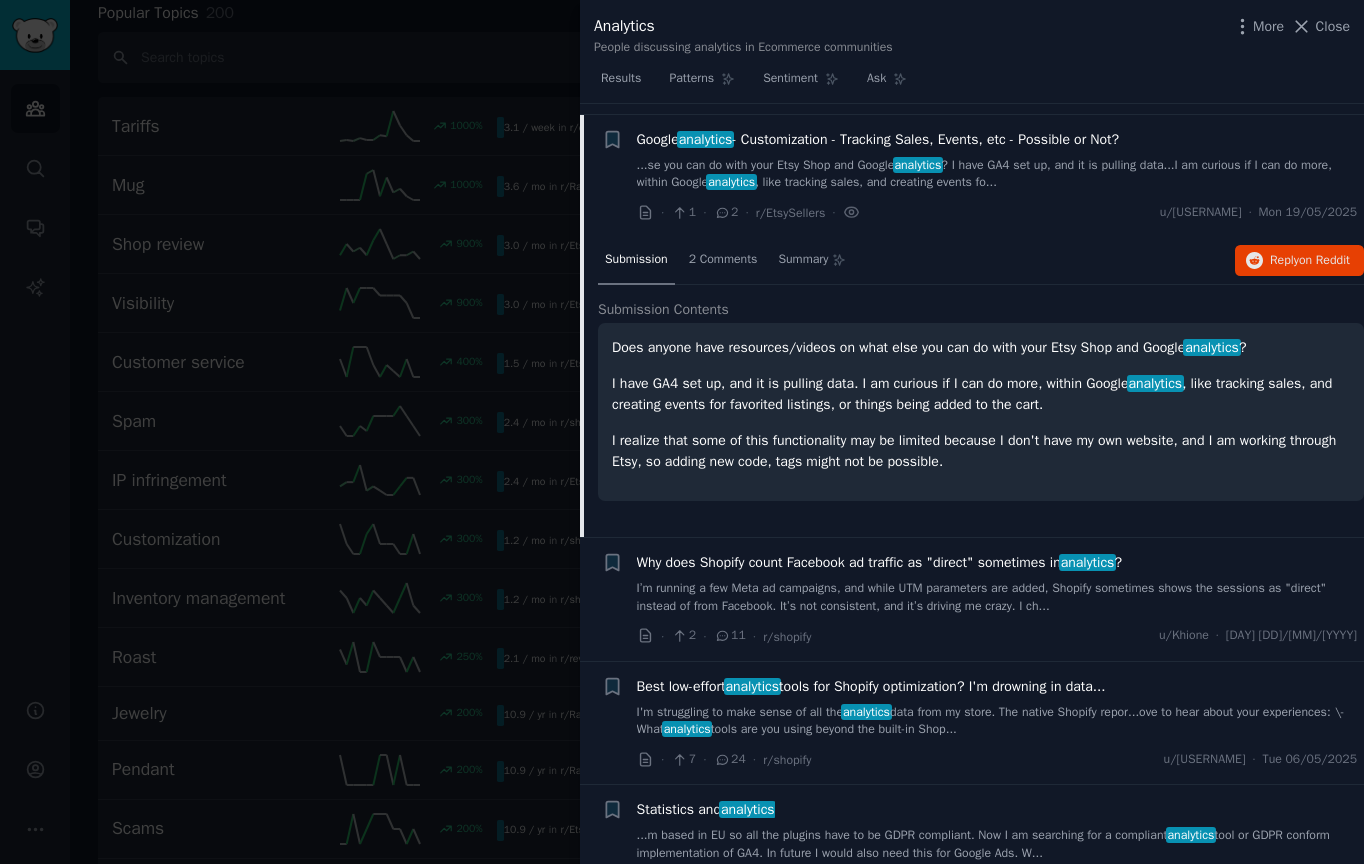 scroll, scrollTop: 1452, scrollLeft: 0, axis: vertical 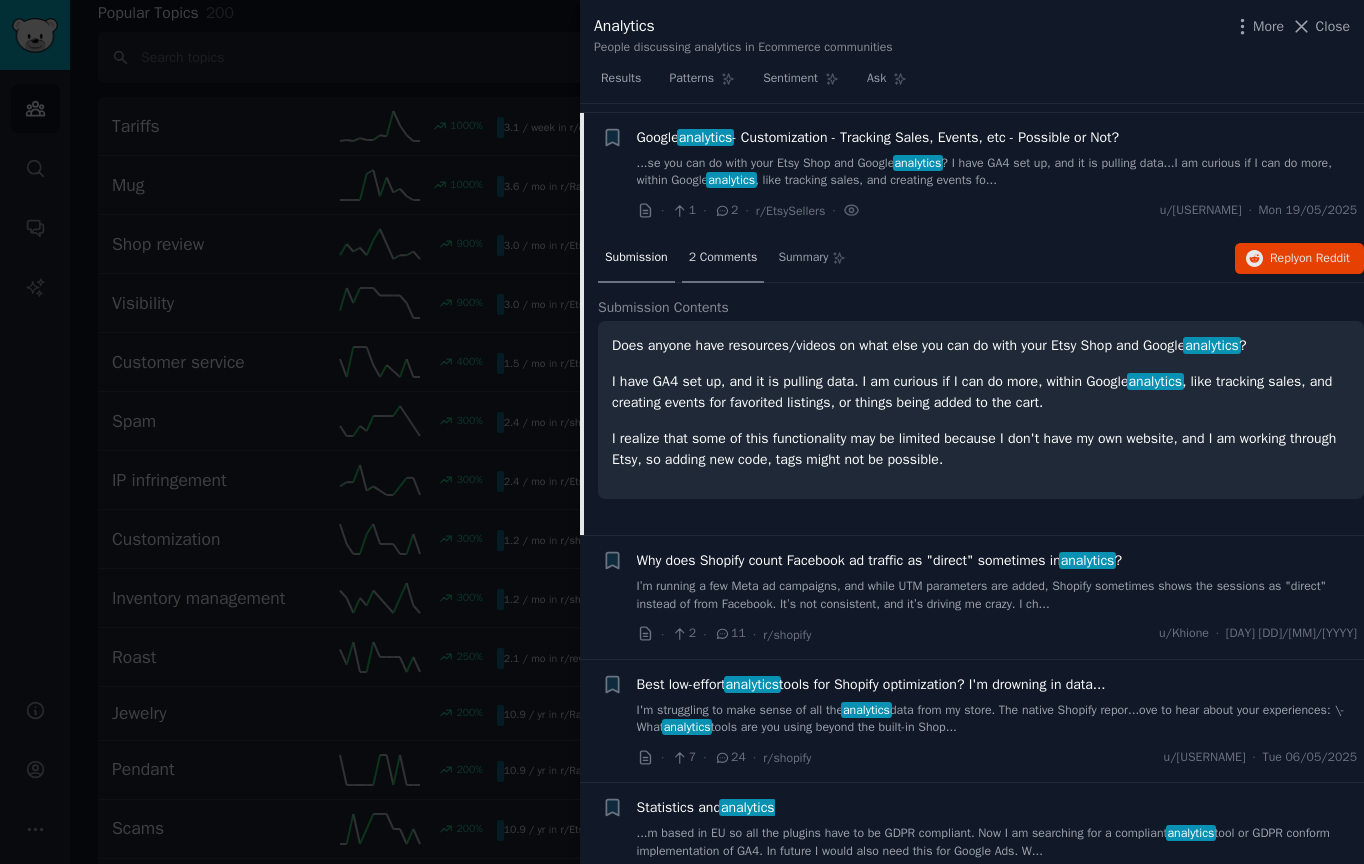 click on "2 Comments" at bounding box center [723, 258] 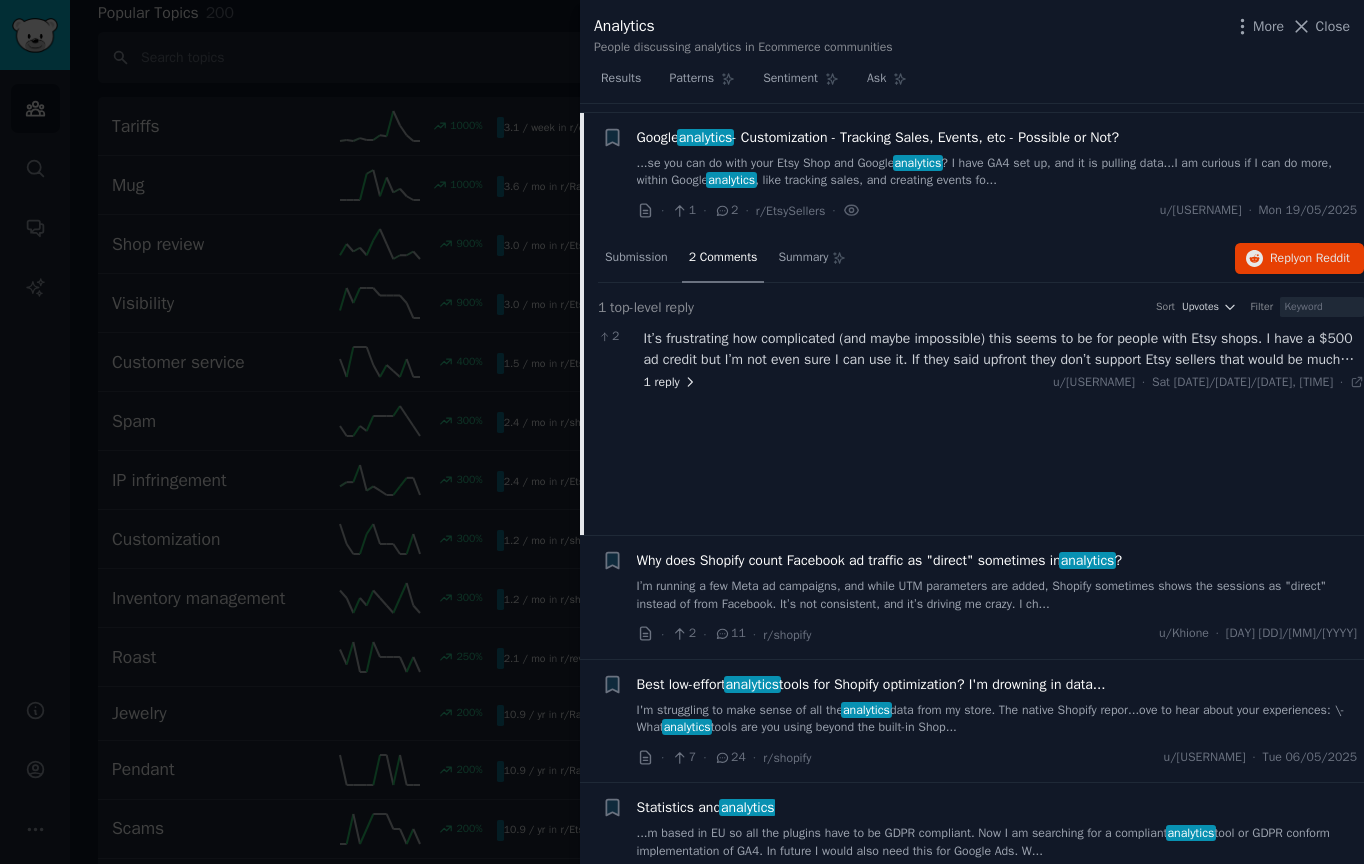 click on "1   reply" at bounding box center (671, 383) 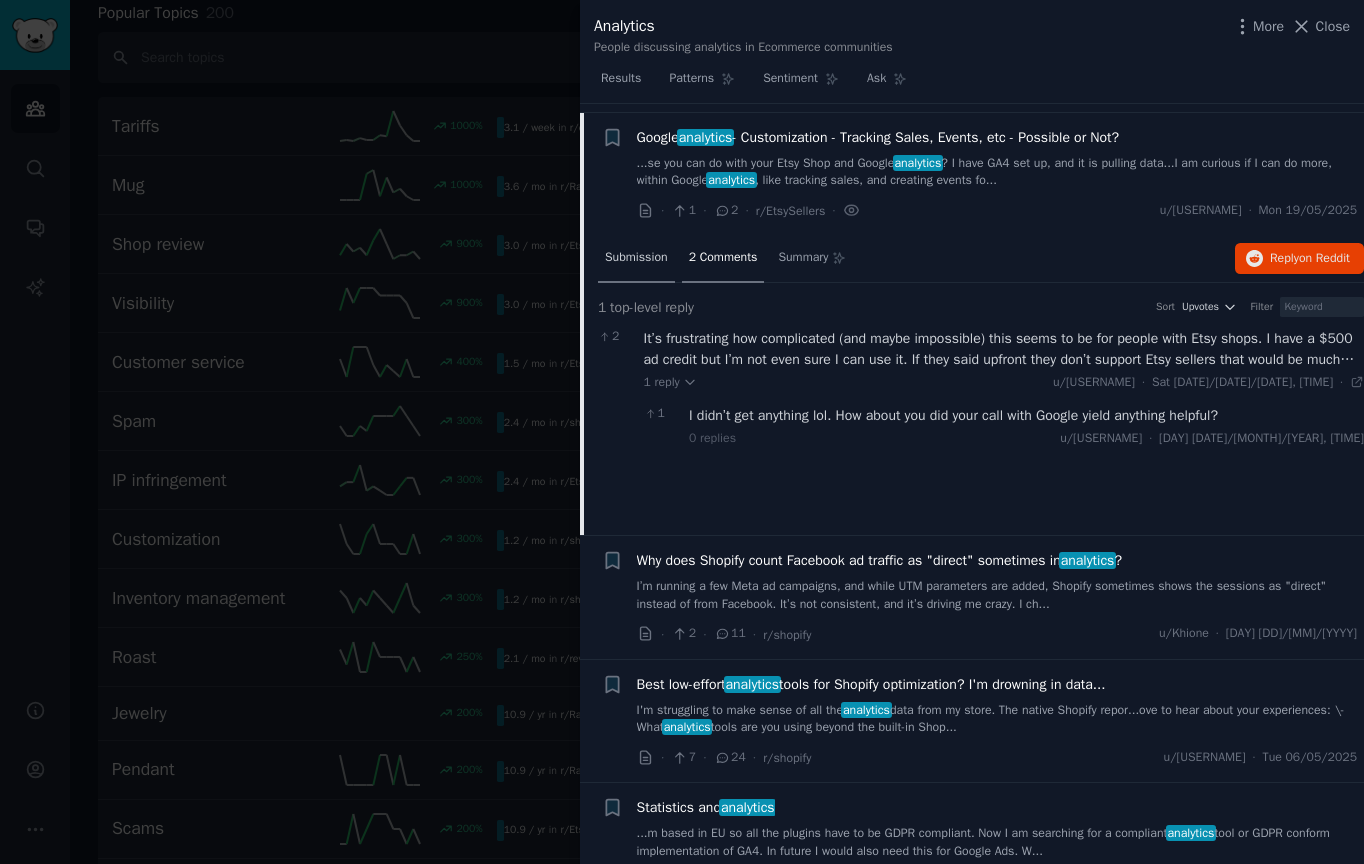 click on "Submission" at bounding box center (636, 258) 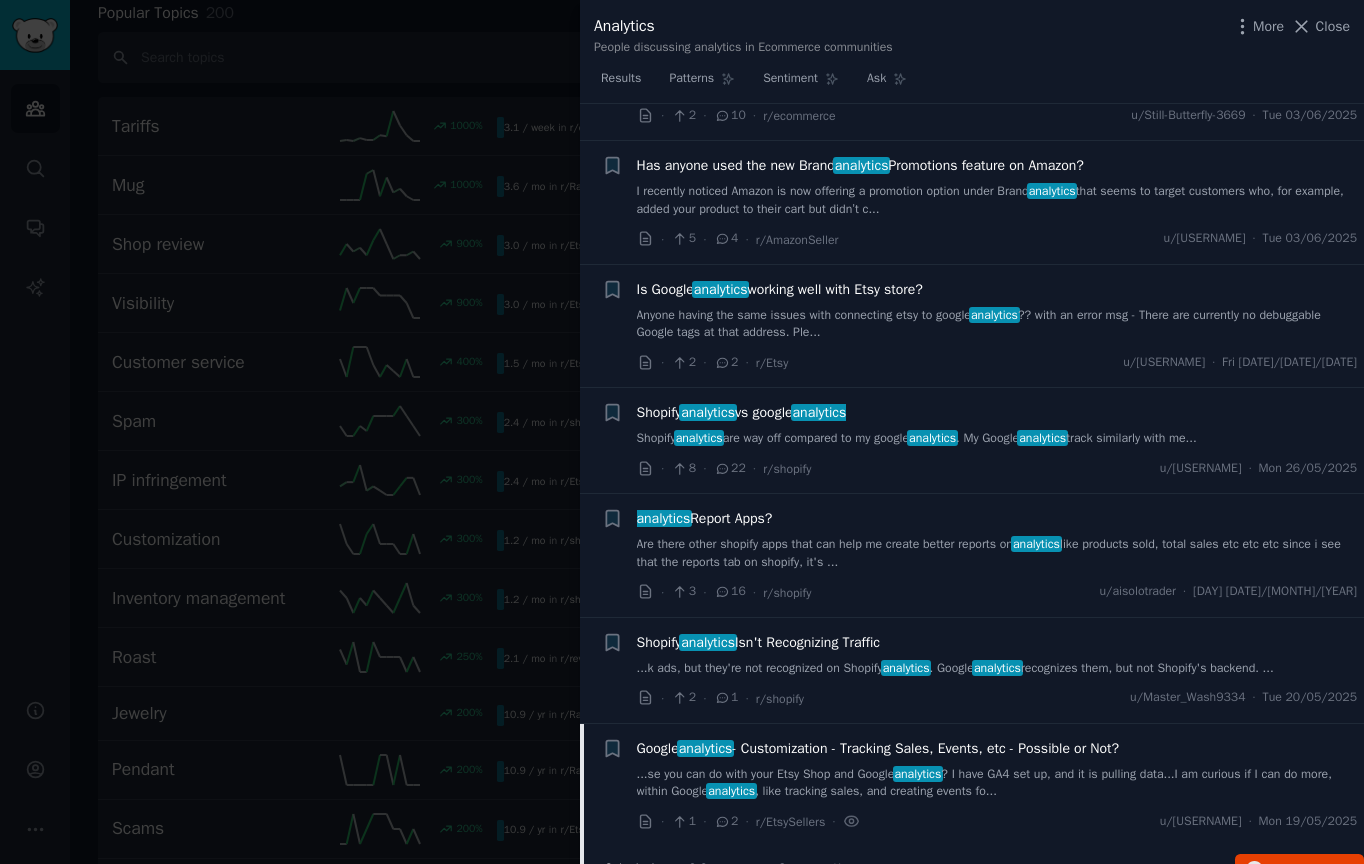 scroll, scrollTop: 829, scrollLeft: 0, axis: vertical 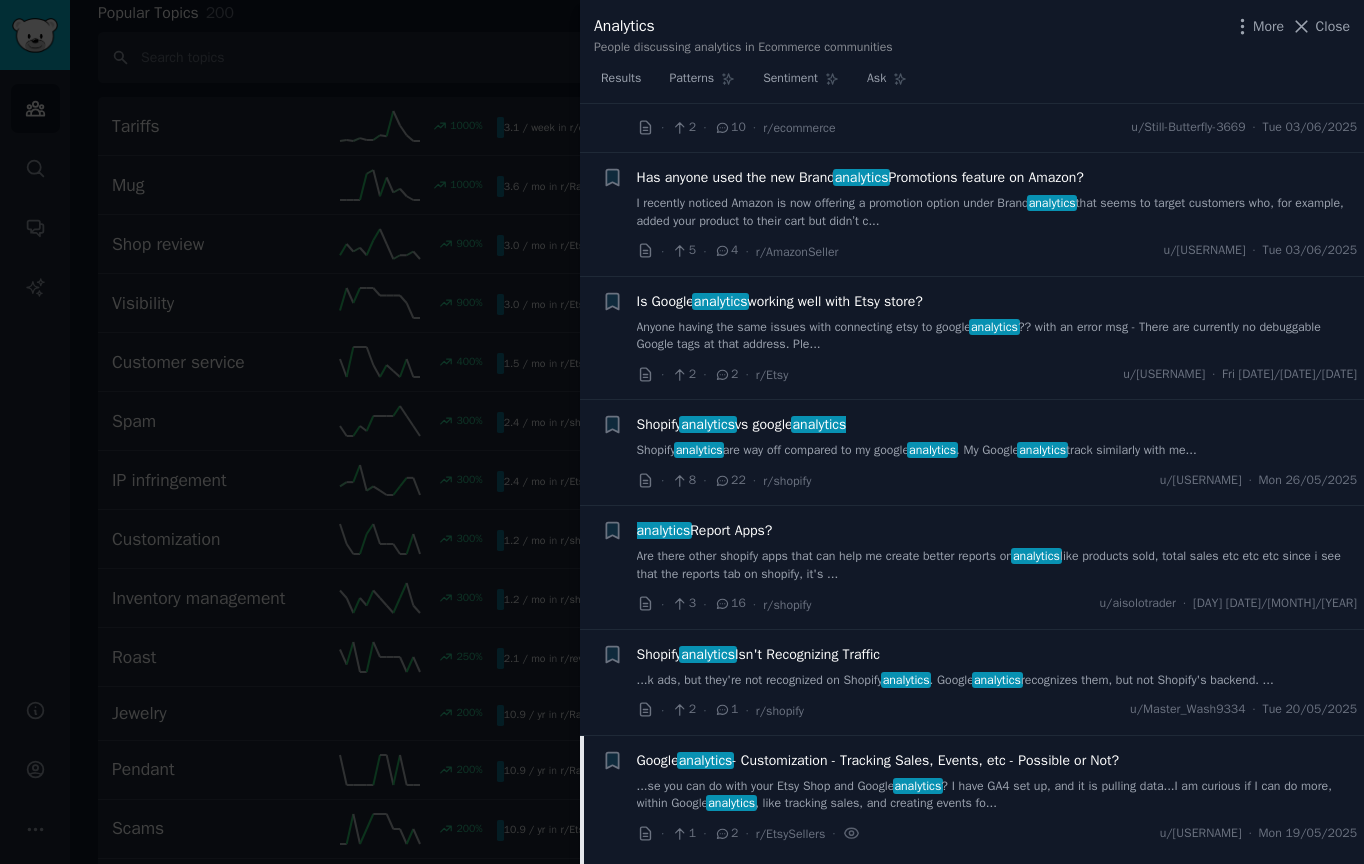 click on "Is Google  analytics  working well with Etsy store?" at bounding box center (780, 301) 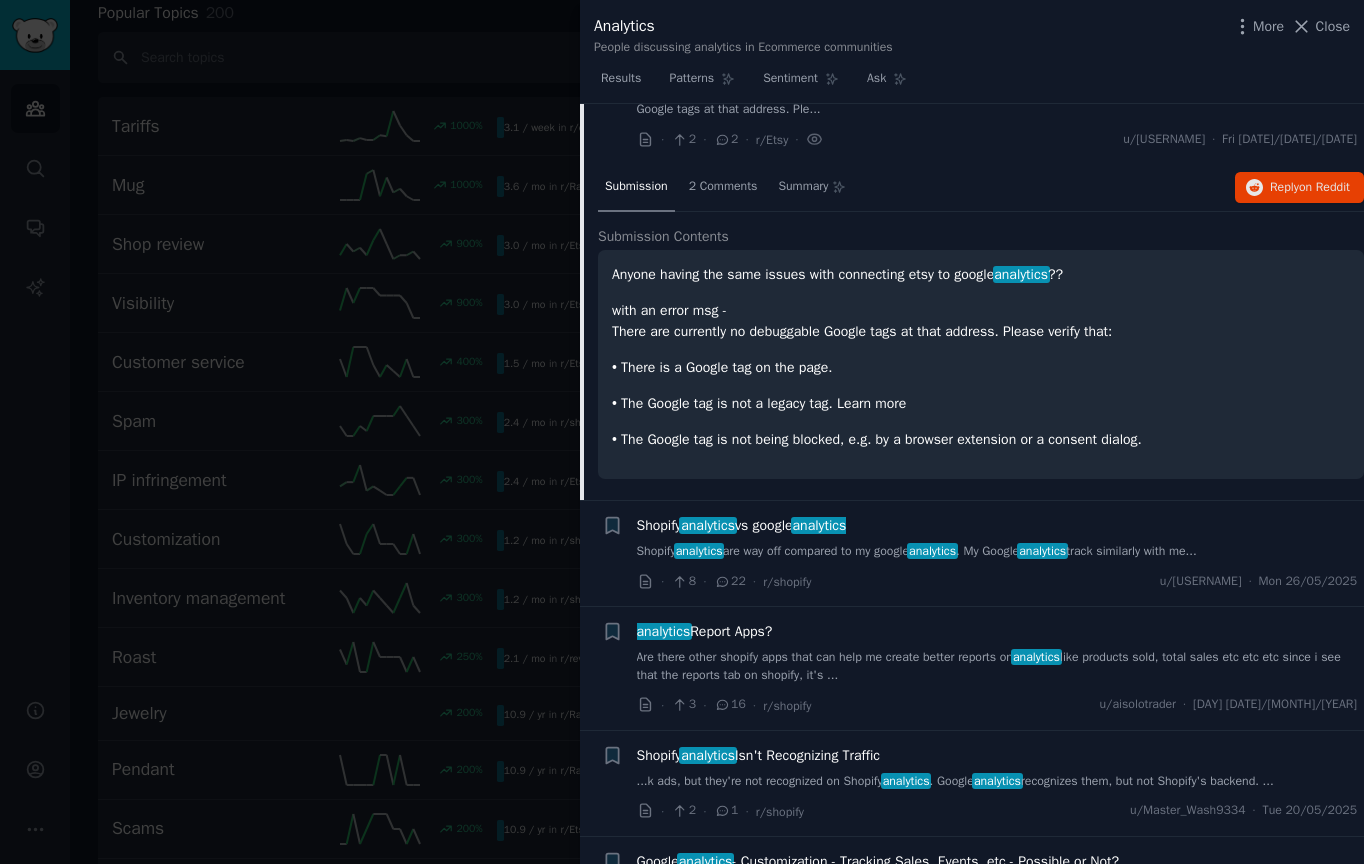 scroll, scrollTop: 1071, scrollLeft: 0, axis: vertical 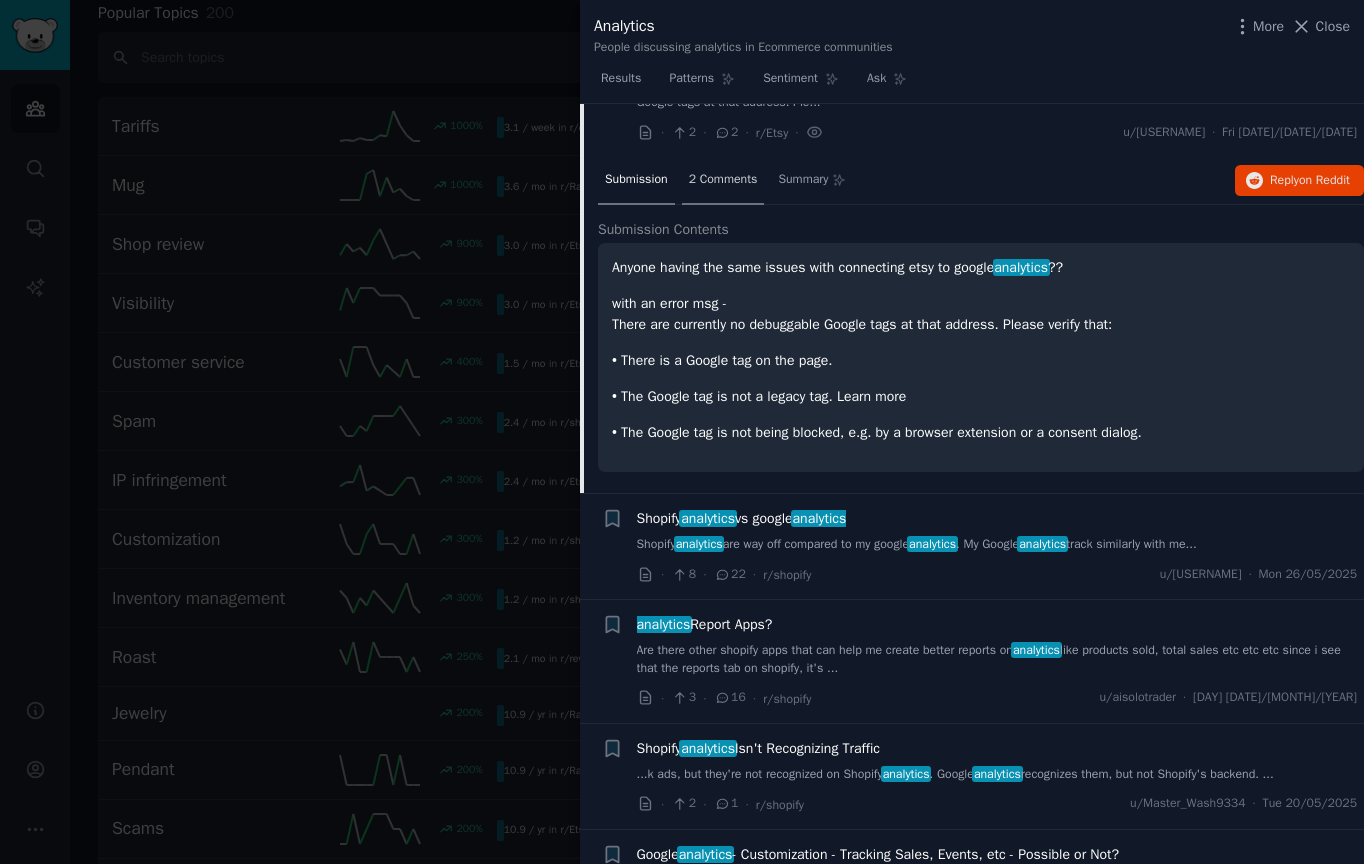 click on "2 Comments" at bounding box center (723, 180) 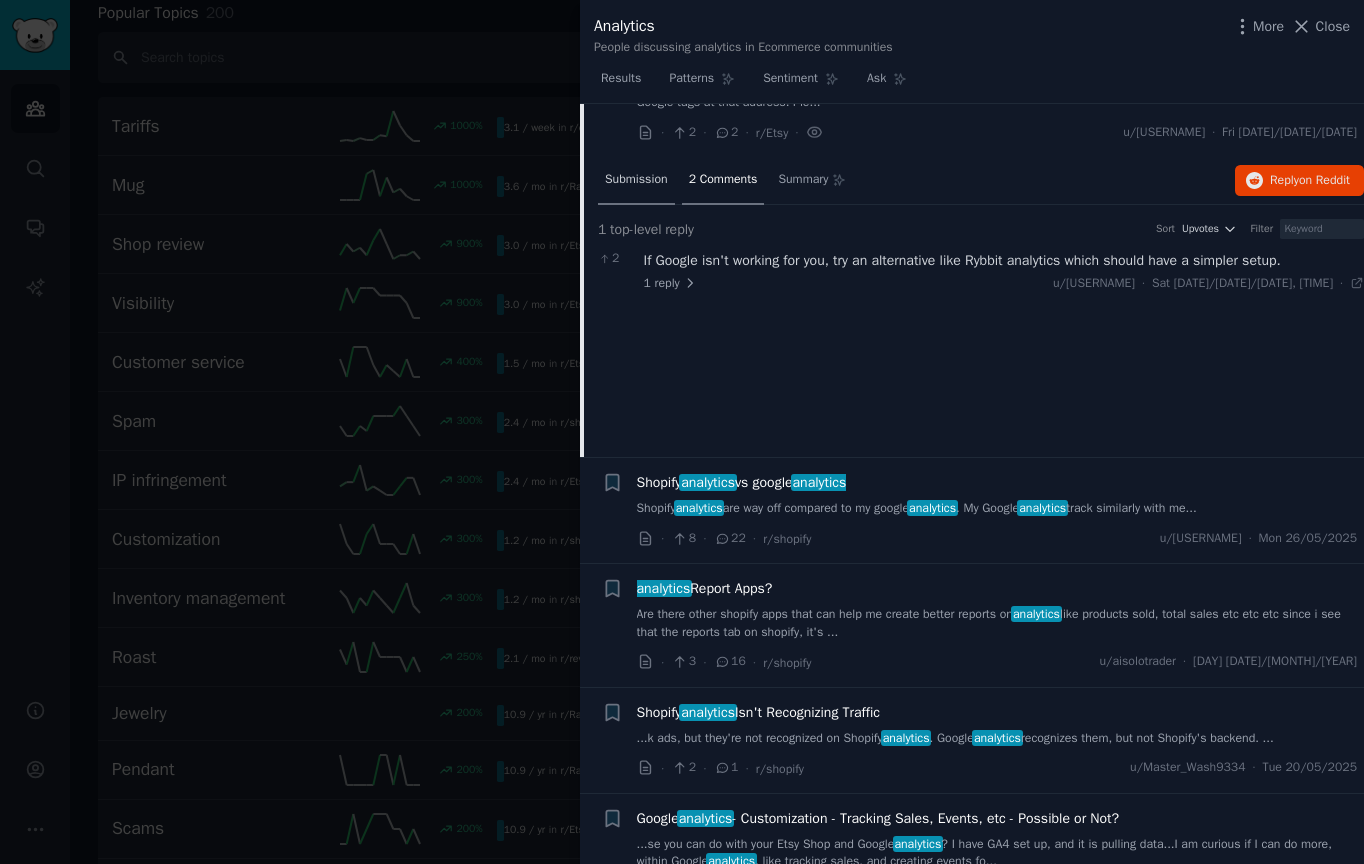 click on "Submission" at bounding box center (636, 180) 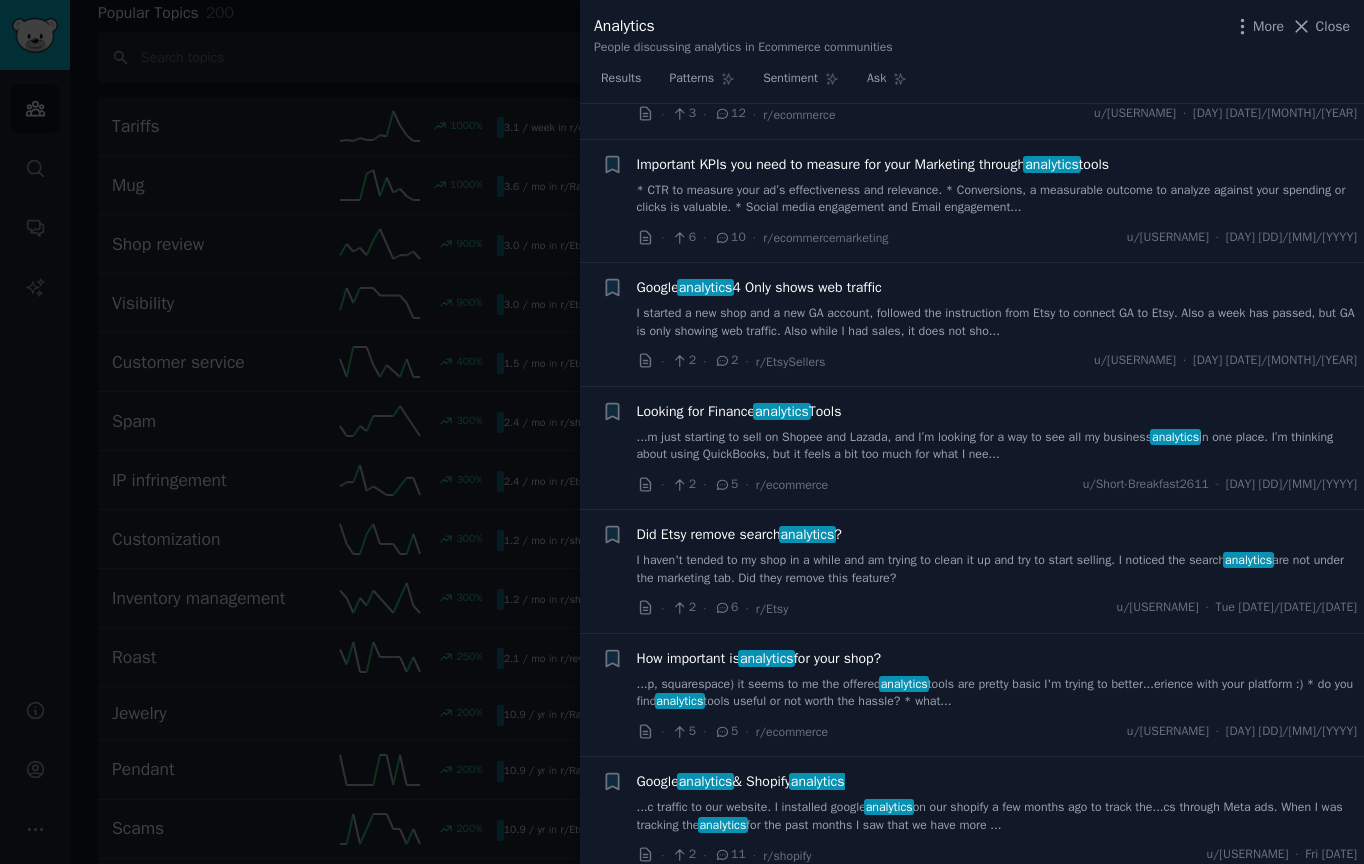 scroll, scrollTop: 9794, scrollLeft: 0, axis: vertical 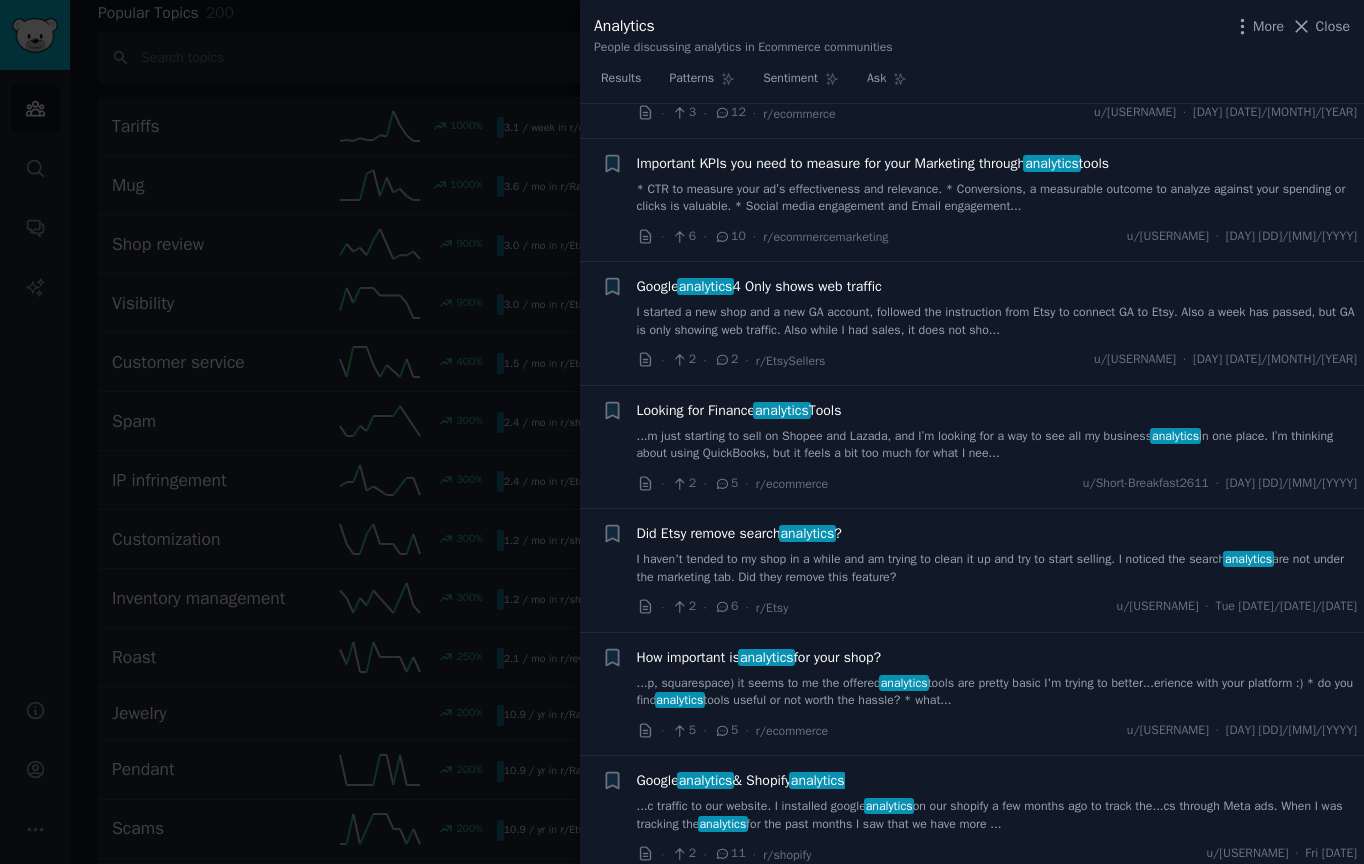 click on "How important is analytics for your shop?" at bounding box center (759, 657) 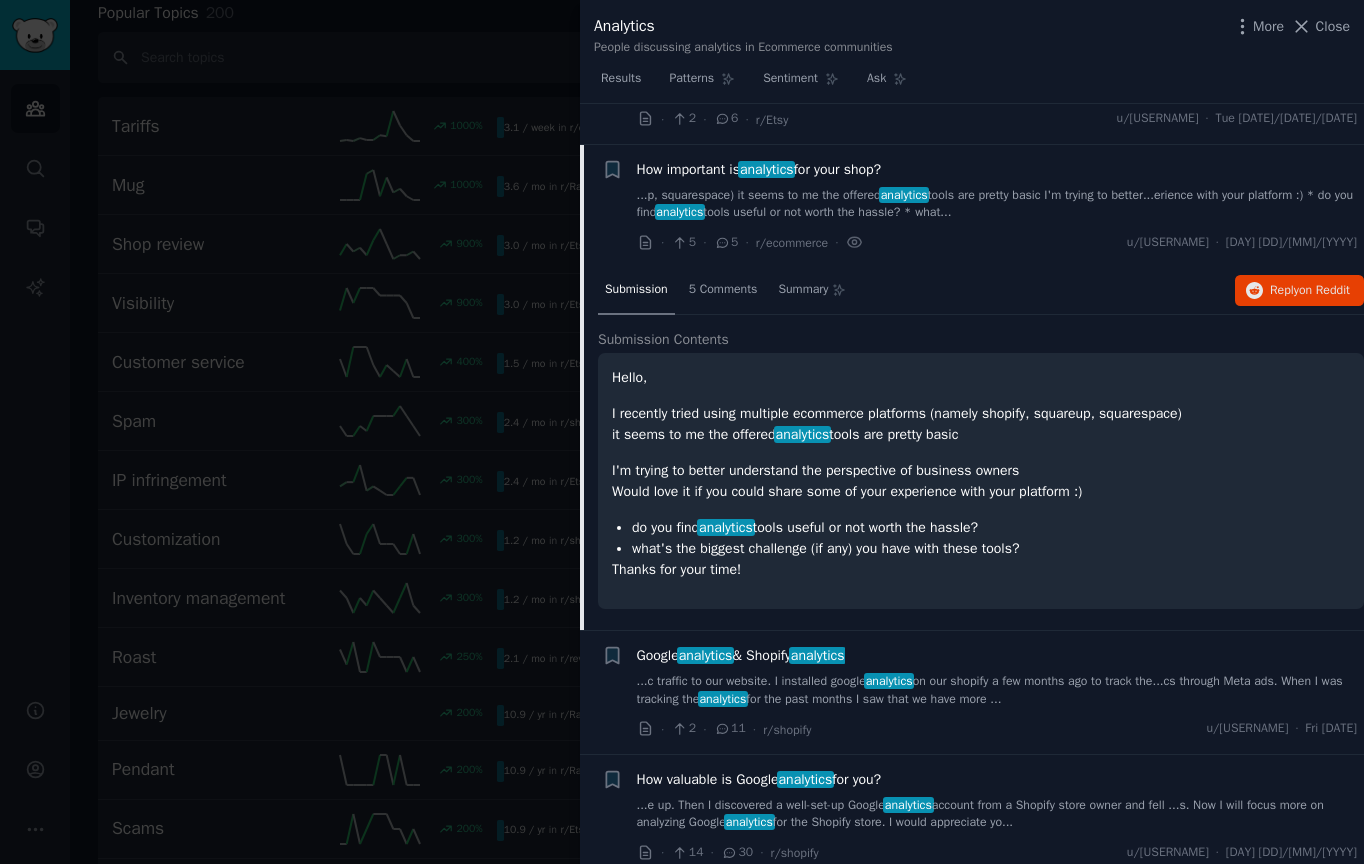 scroll, scrollTop: 9965, scrollLeft: 0, axis: vertical 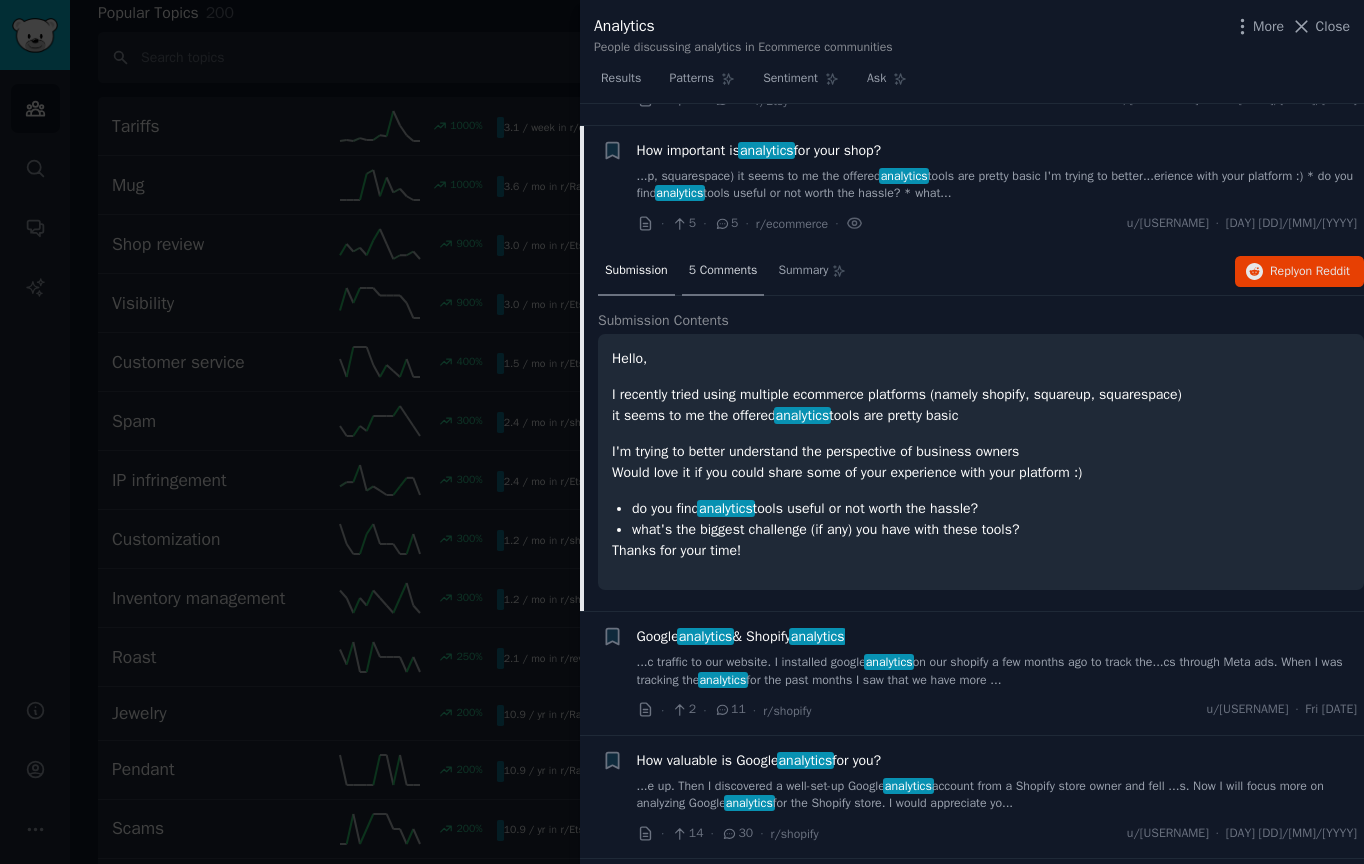 click on "5 Comments" at bounding box center (723, 271) 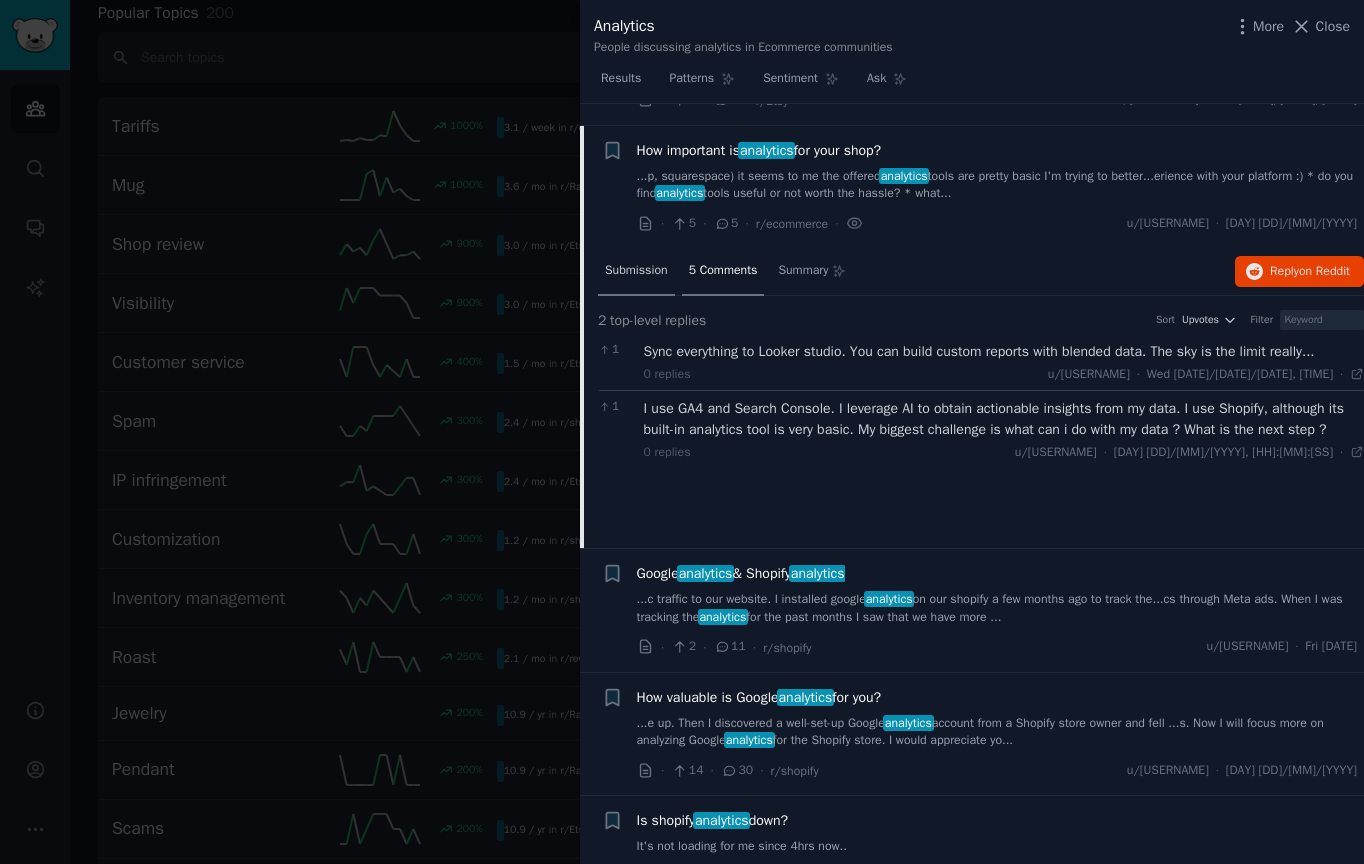 click on "Submission" at bounding box center [636, 272] 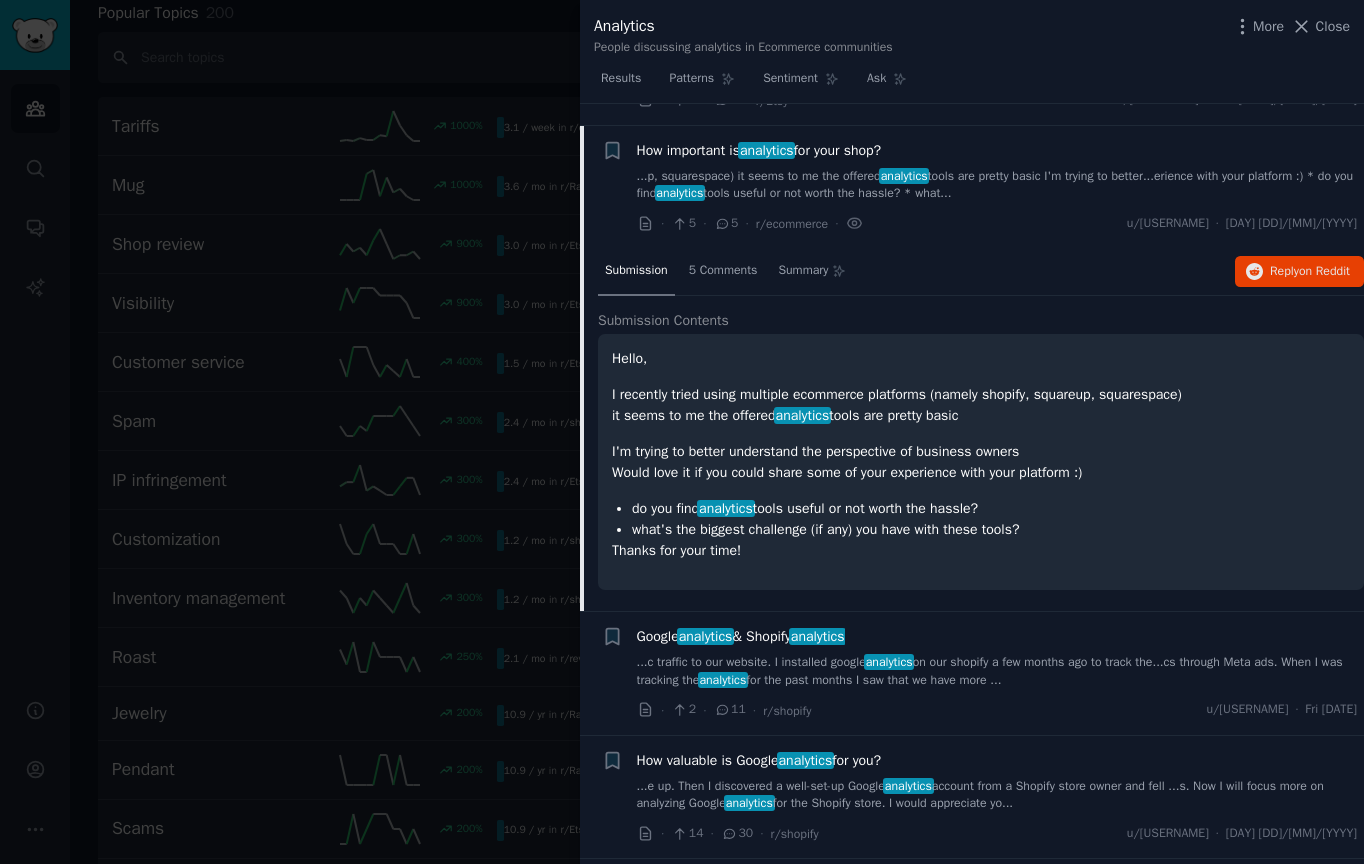 scroll, scrollTop: 9999, scrollLeft: 0, axis: vertical 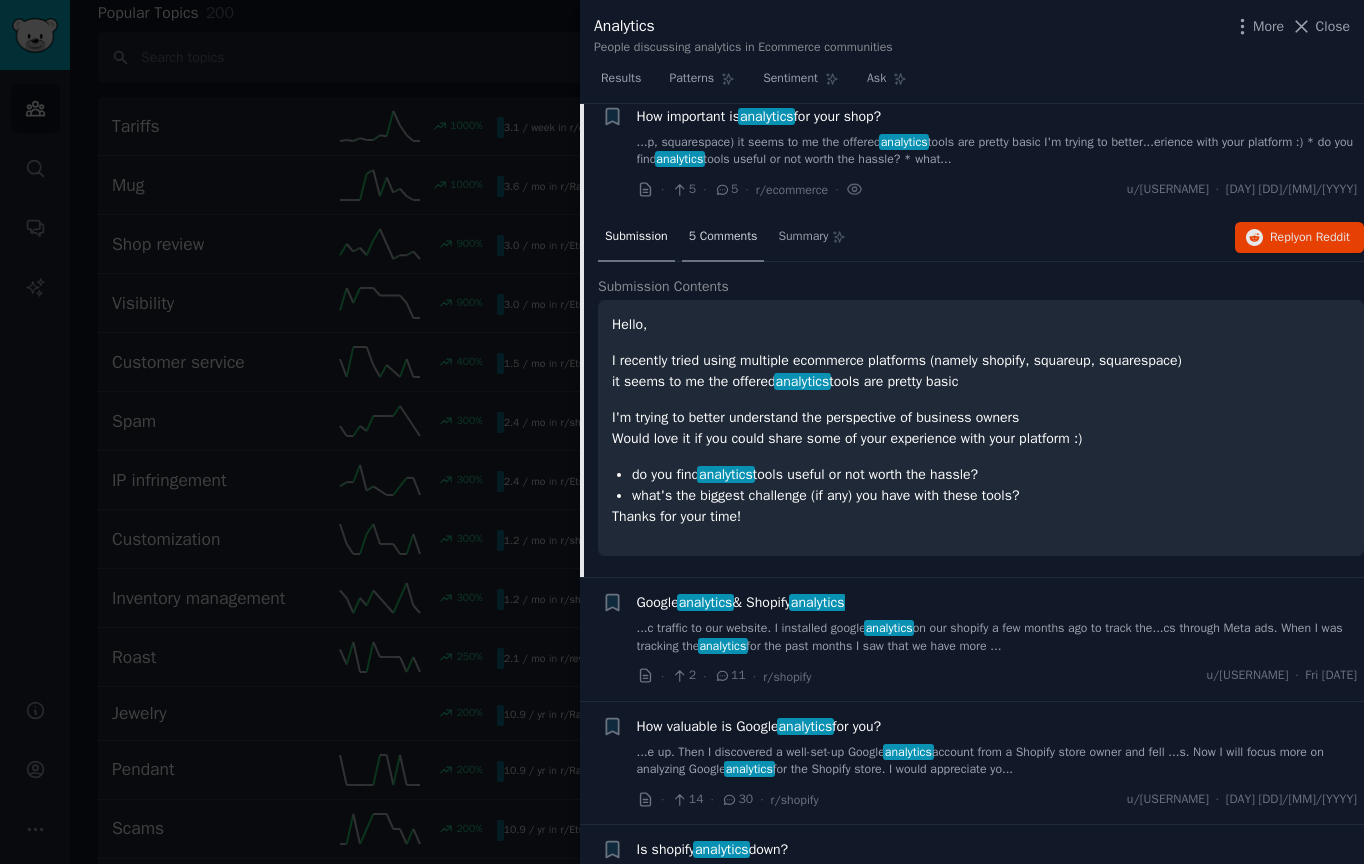 click on "5 Comments" at bounding box center (723, 237) 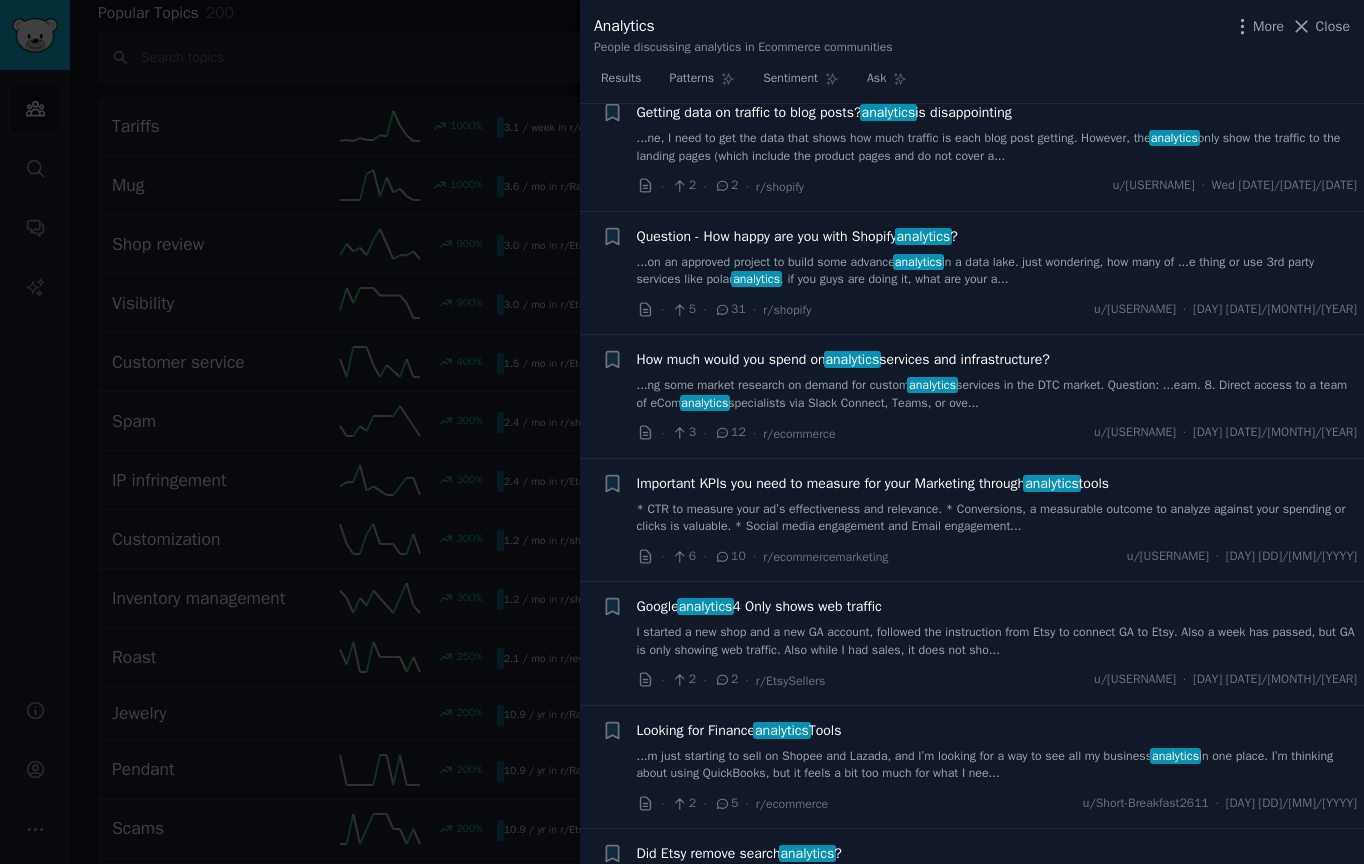 scroll, scrollTop: 9073, scrollLeft: 0, axis: vertical 